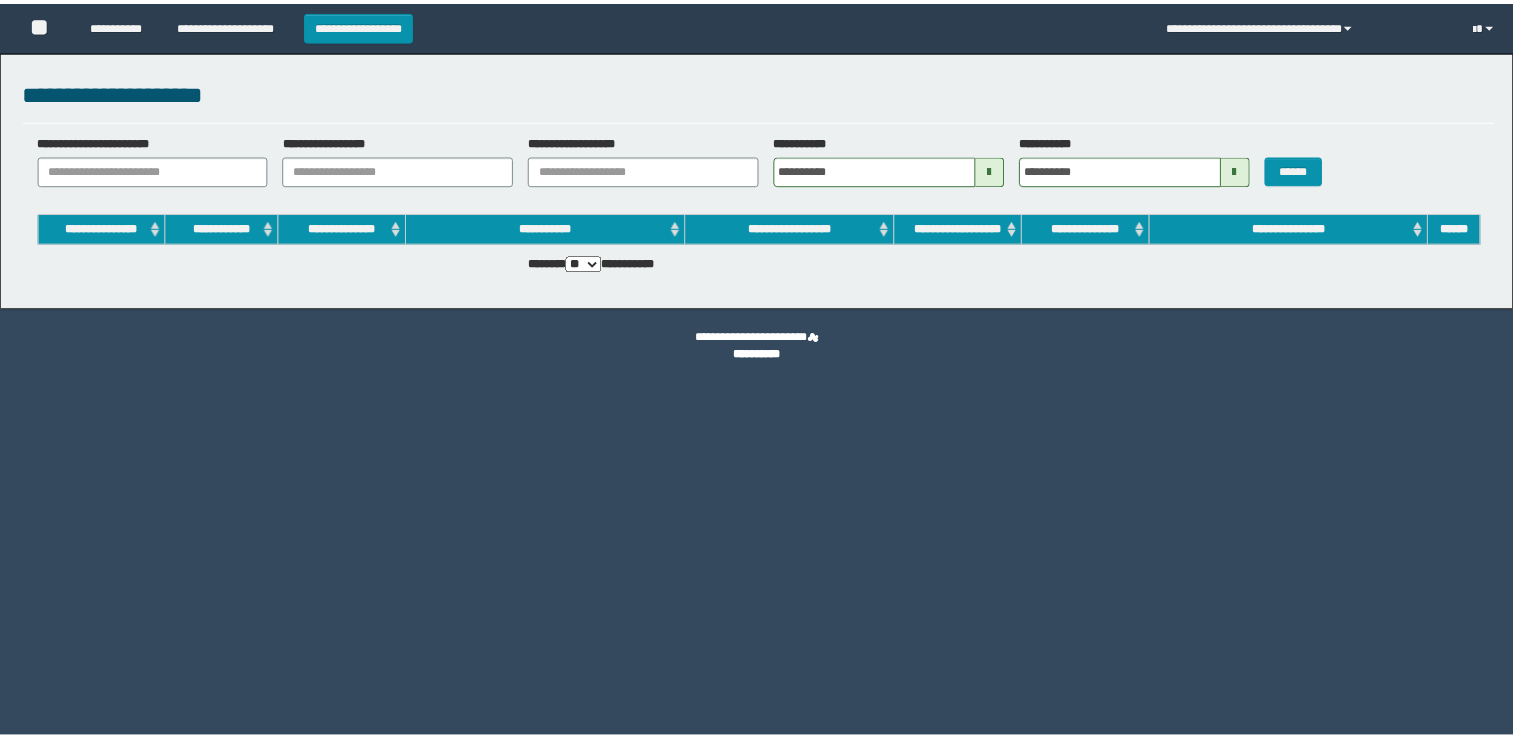 scroll, scrollTop: 0, scrollLeft: 0, axis: both 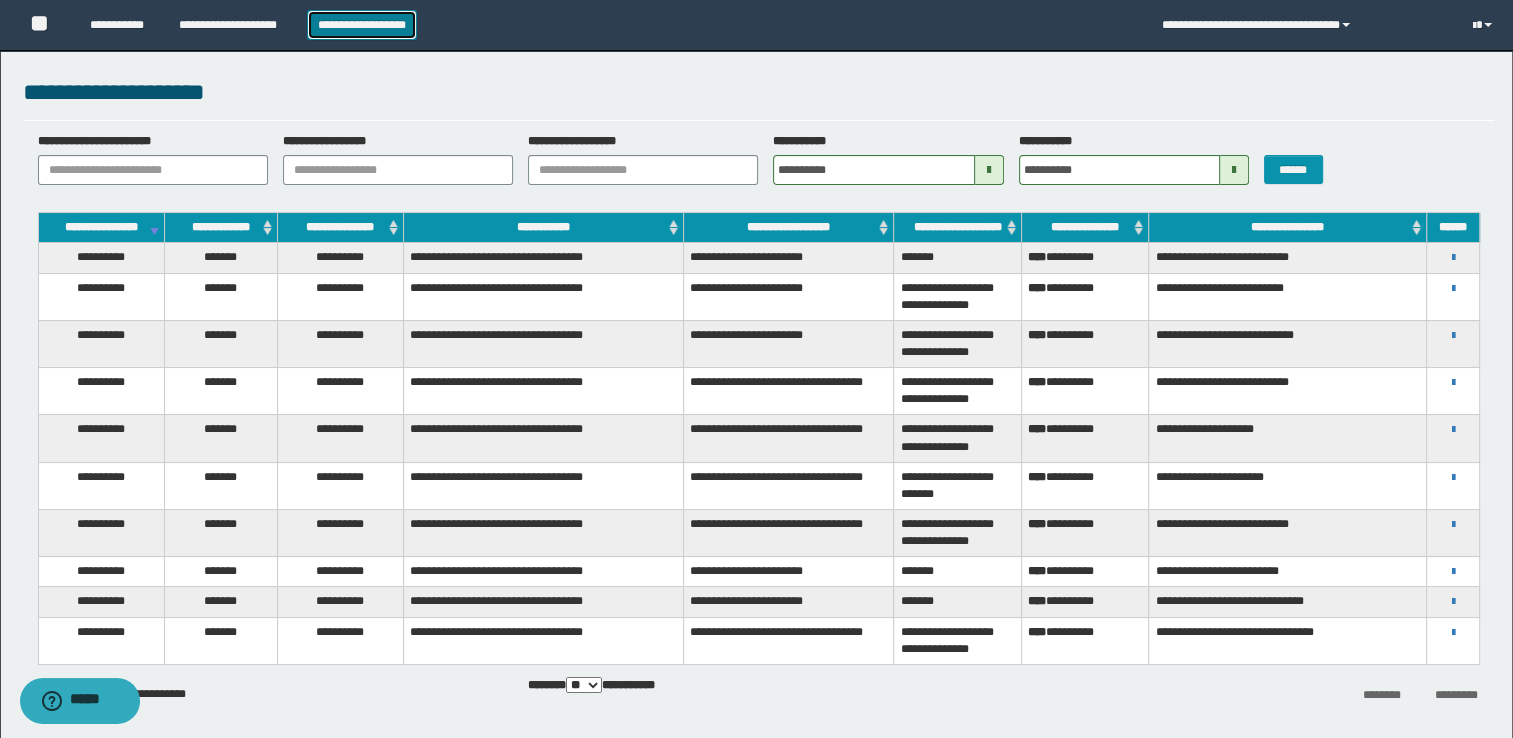 click on "**********" at bounding box center [362, 25] 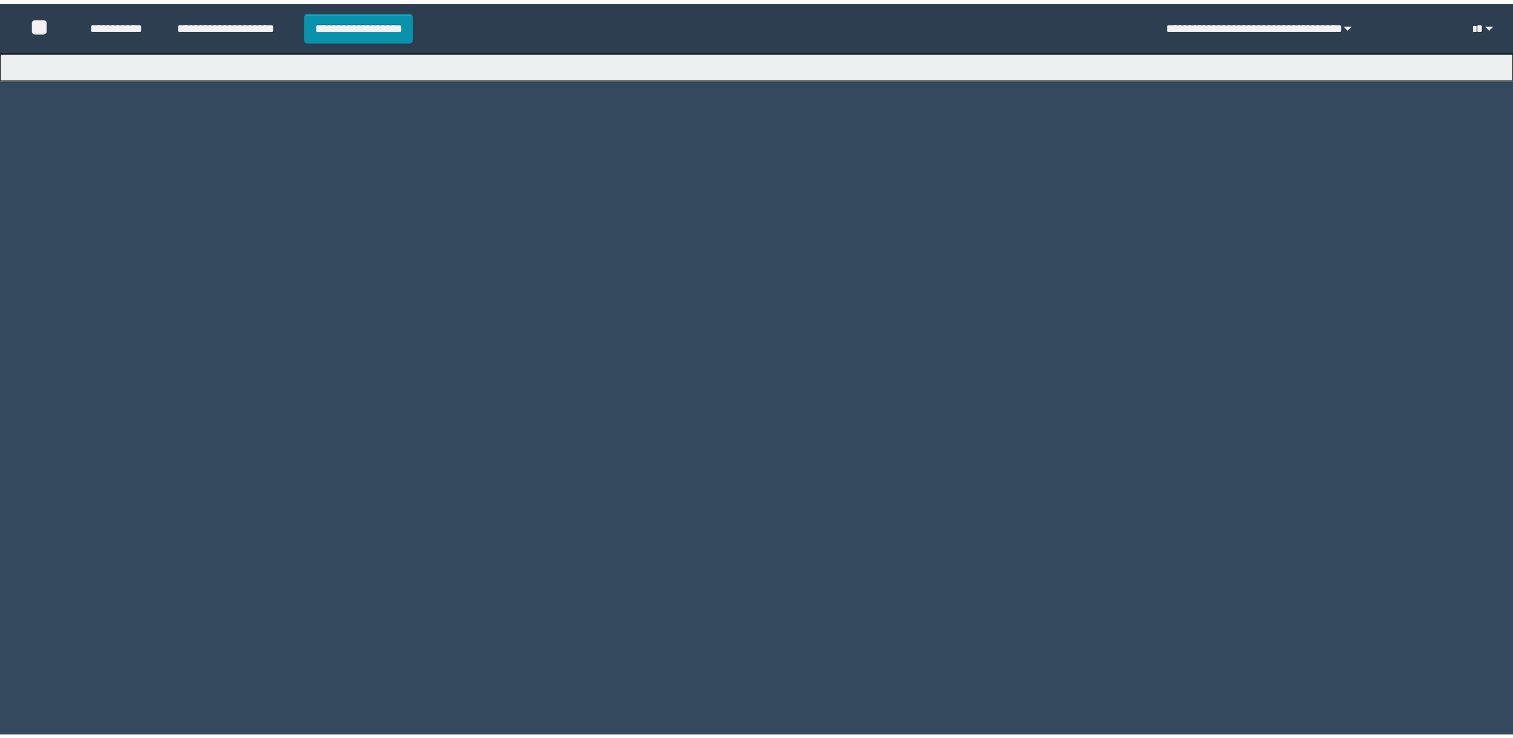 scroll, scrollTop: 0, scrollLeft: 0, axis: both 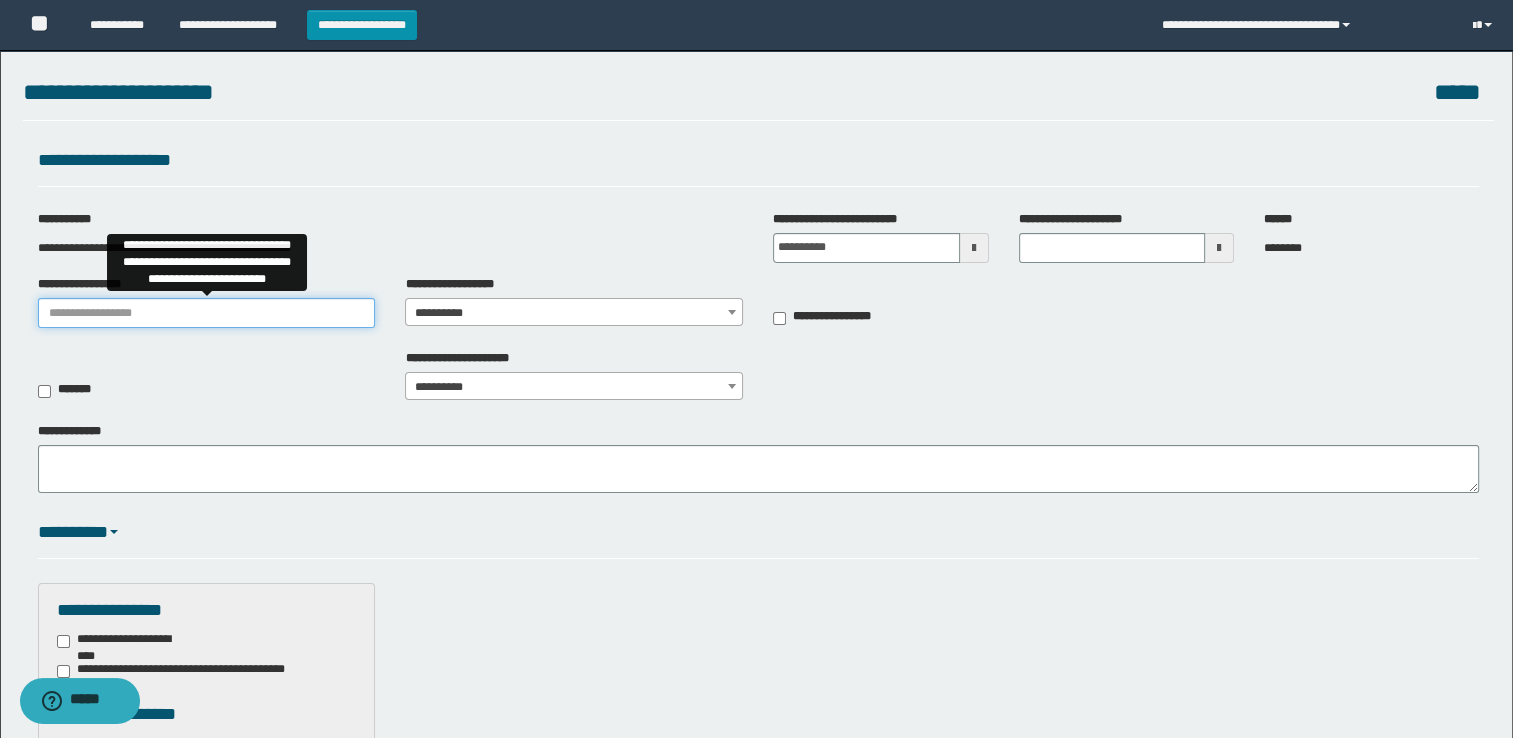 click on "**********" at bounding box center (207, 313) 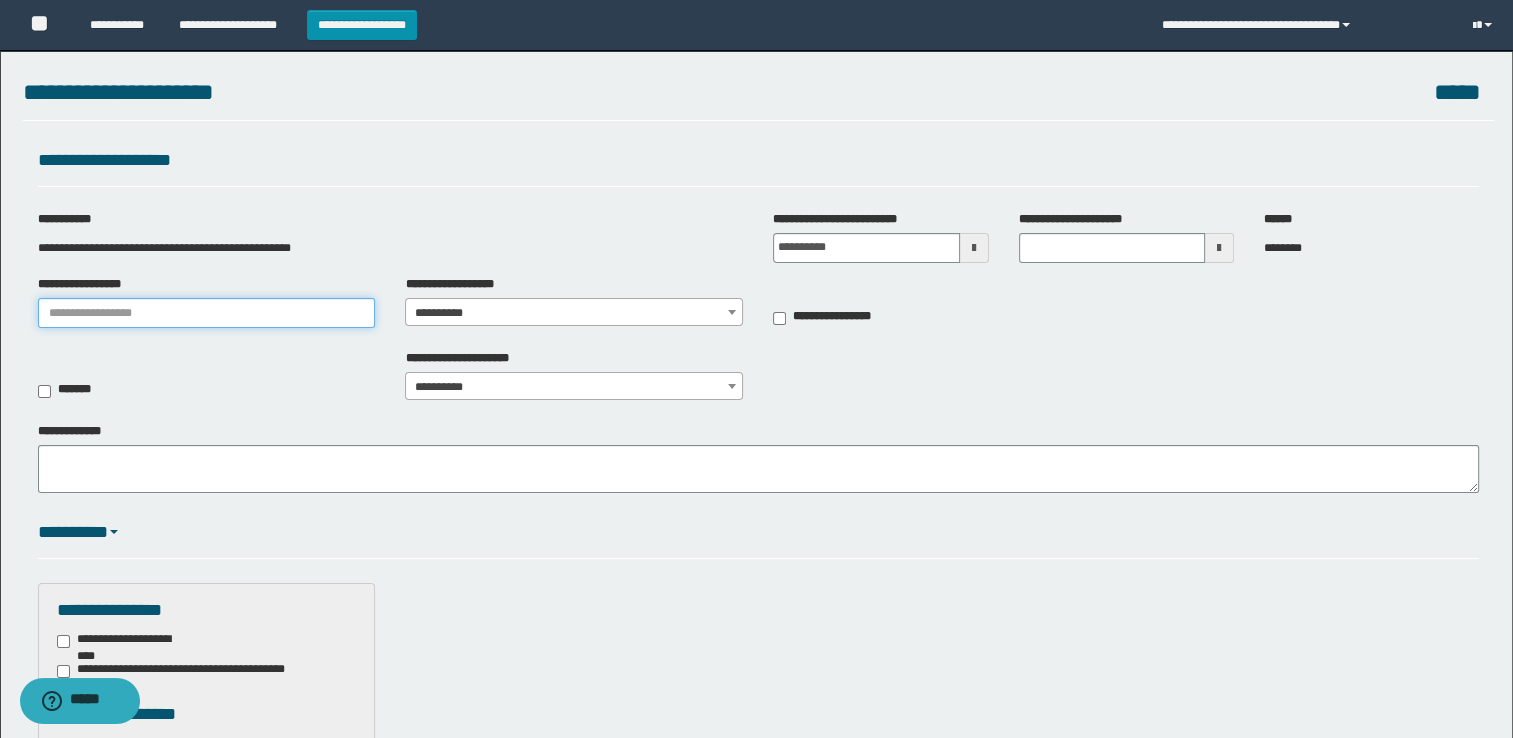 type on "**********" 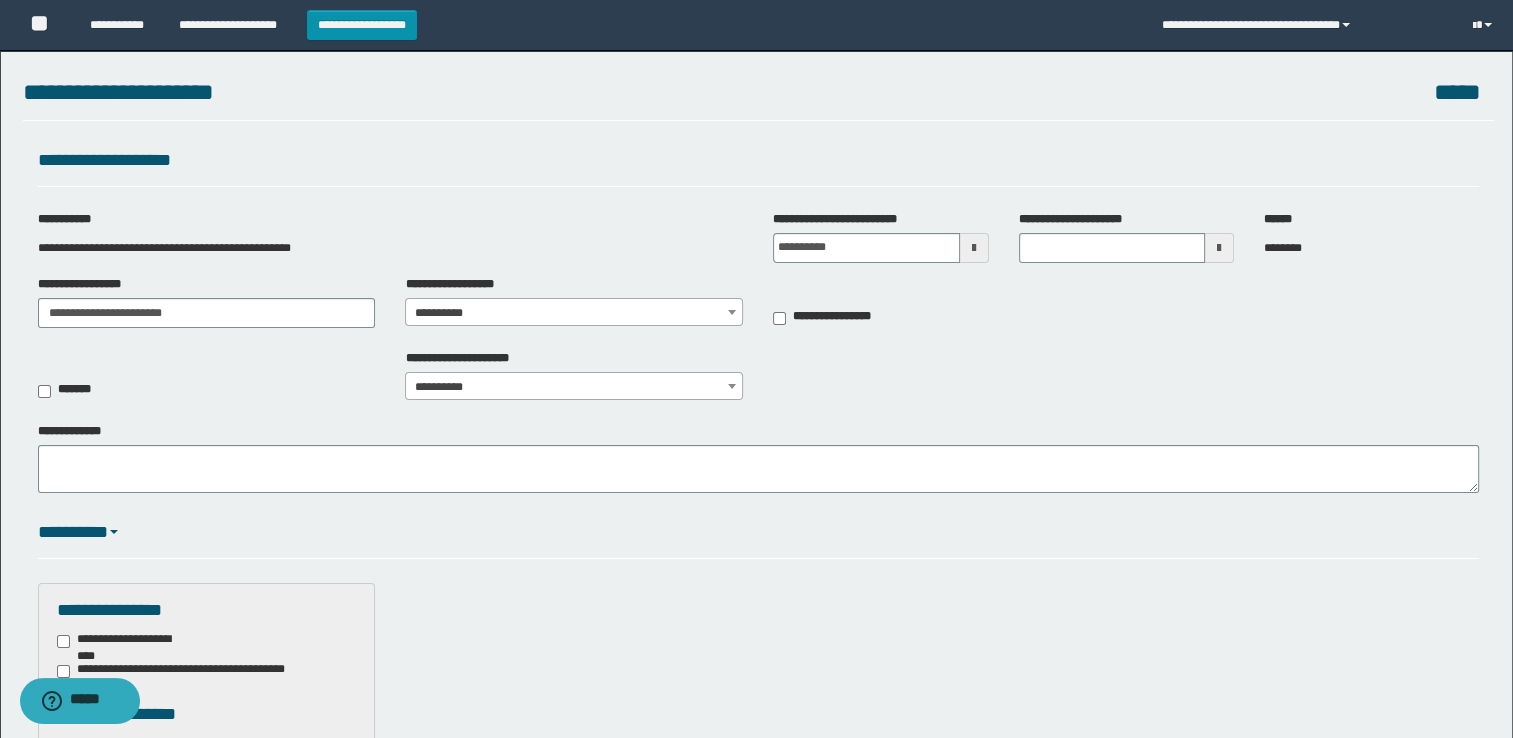 click on "**********" at bounding box center [574, 313] 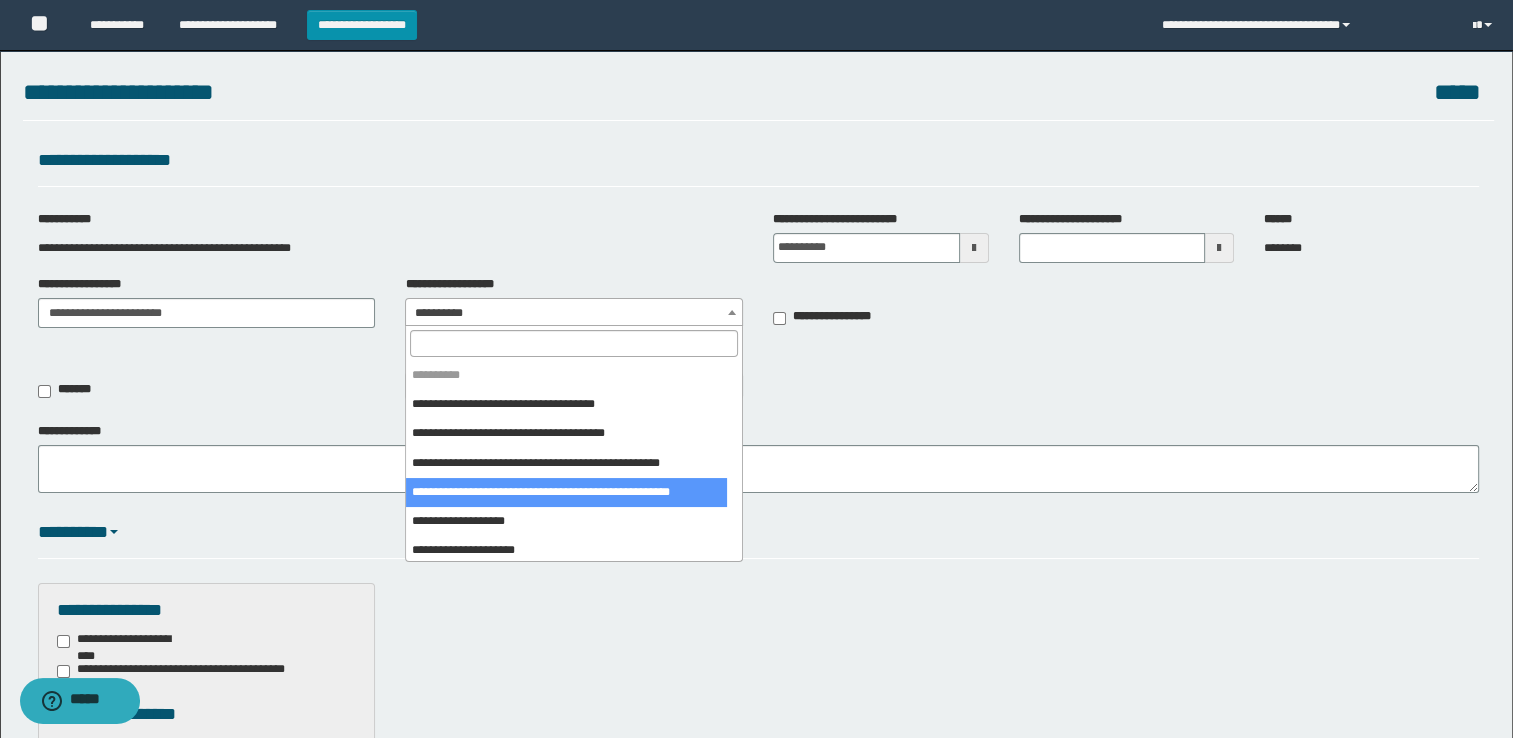 scroll, scrollTop: 200, scrollLeft: 0, axis: vertical 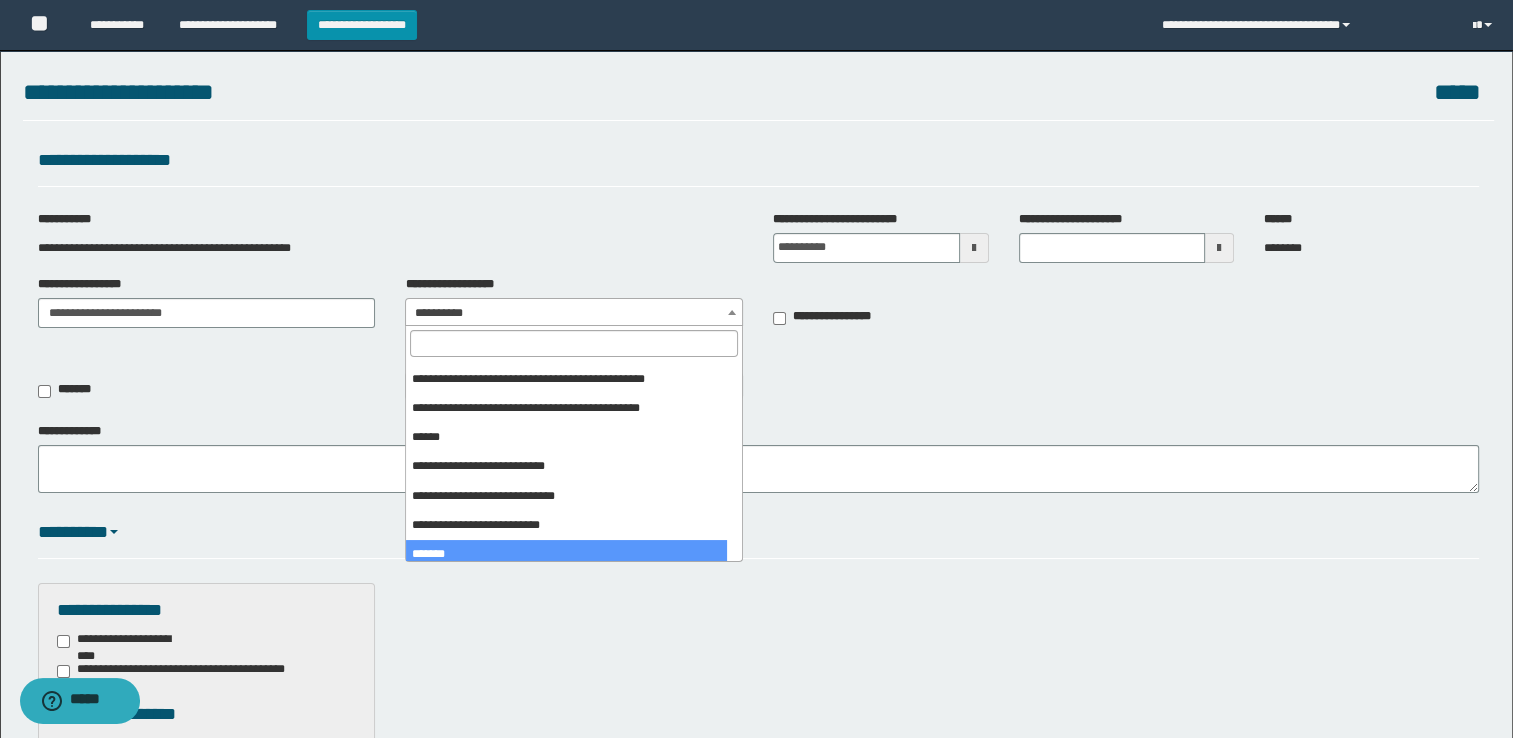 select on "***" 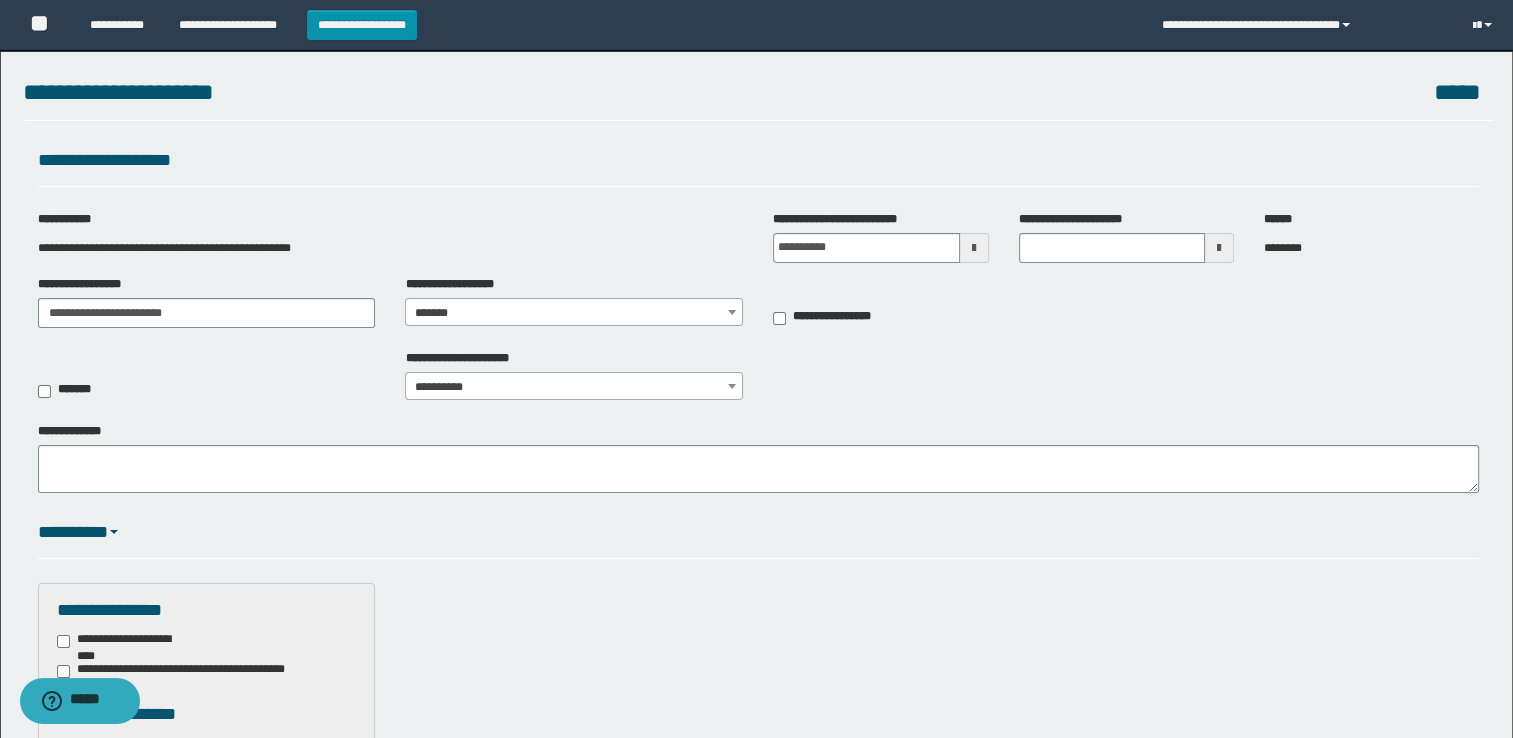 click at bounding box center [974, 248] 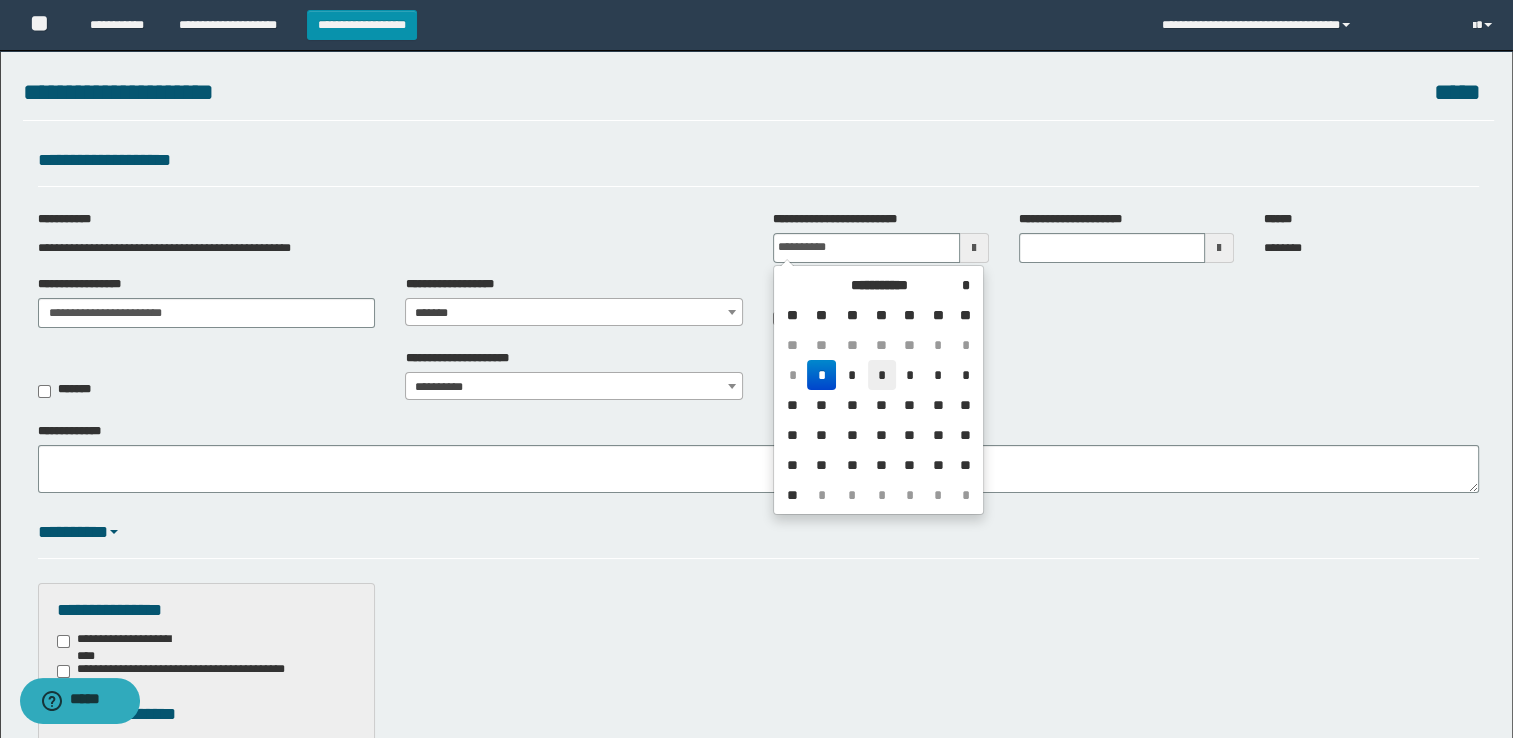 click on "*" at bounding box center (882, 375) 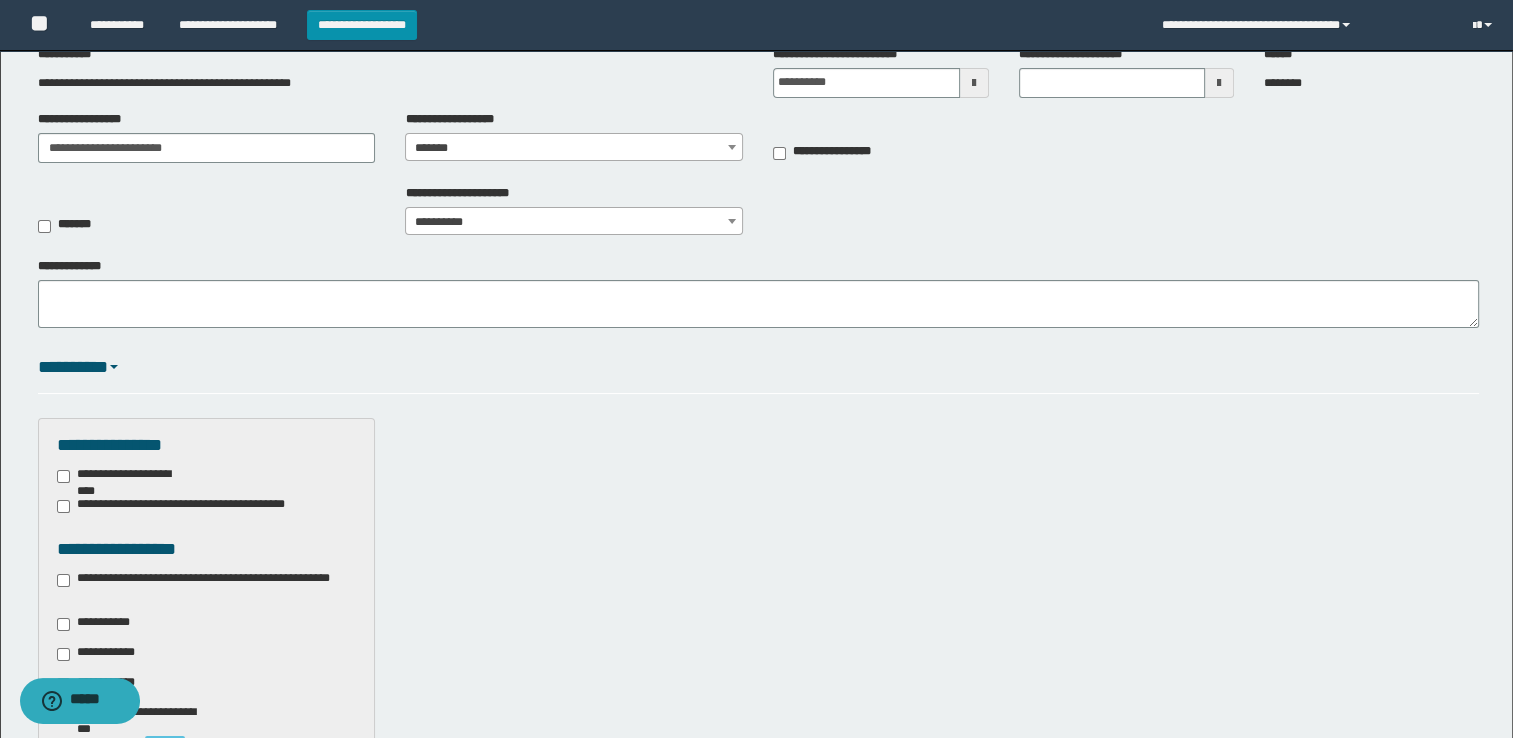 scroll, scrollTop: 200, scrollLeft: 0, axis: vertical 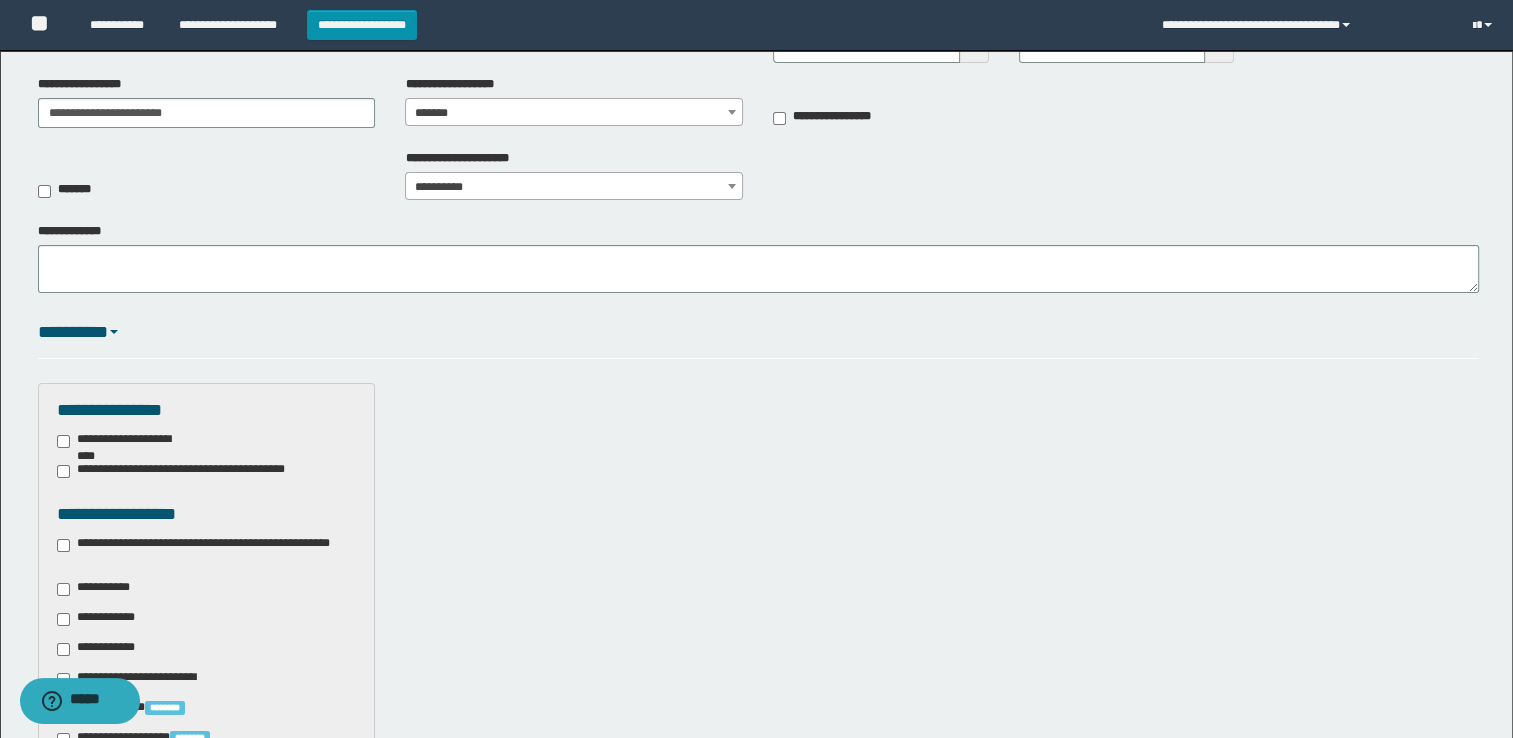 click on "**********" at bounding box center [125, 441] 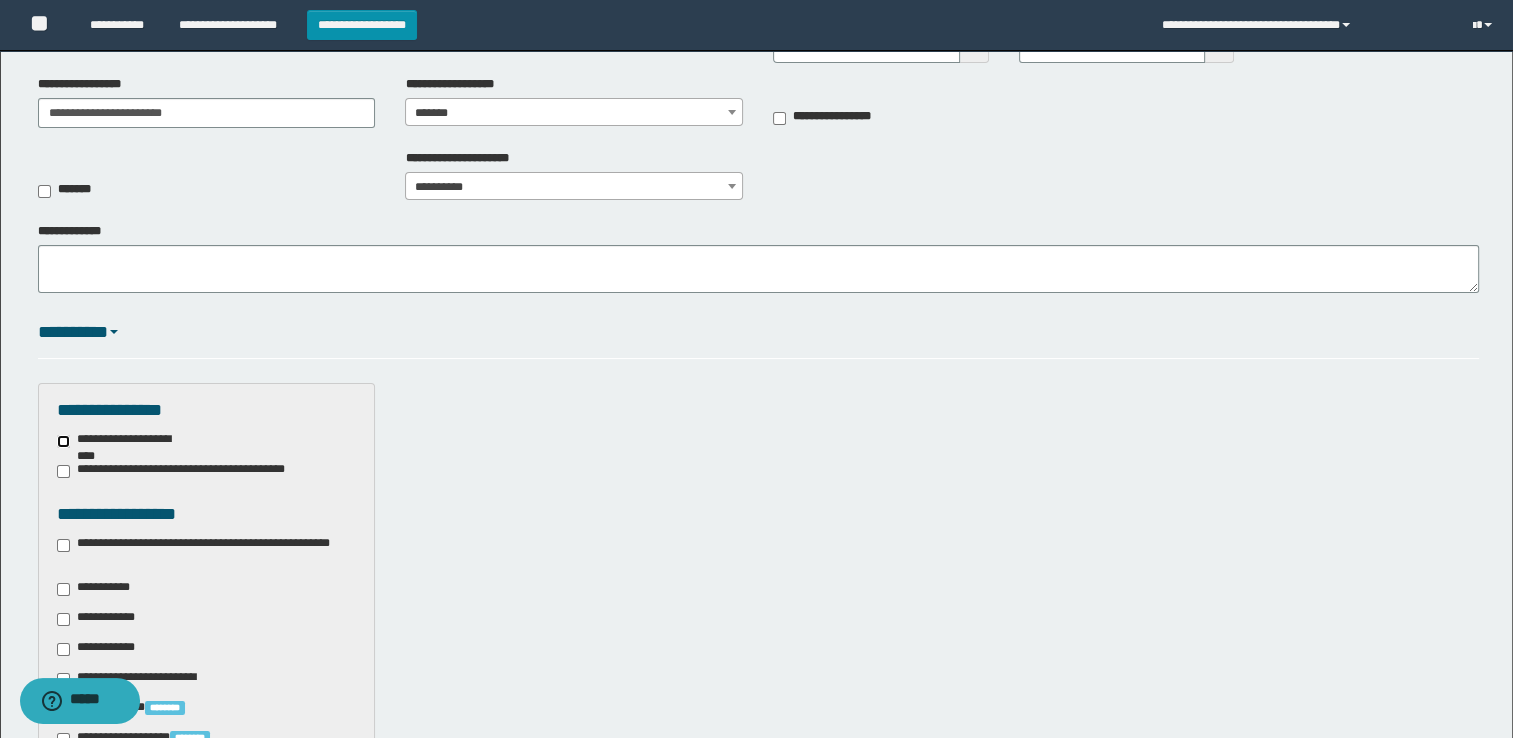 scroll, scrollTop: 400, scrollLeft: 0, axis: vertical 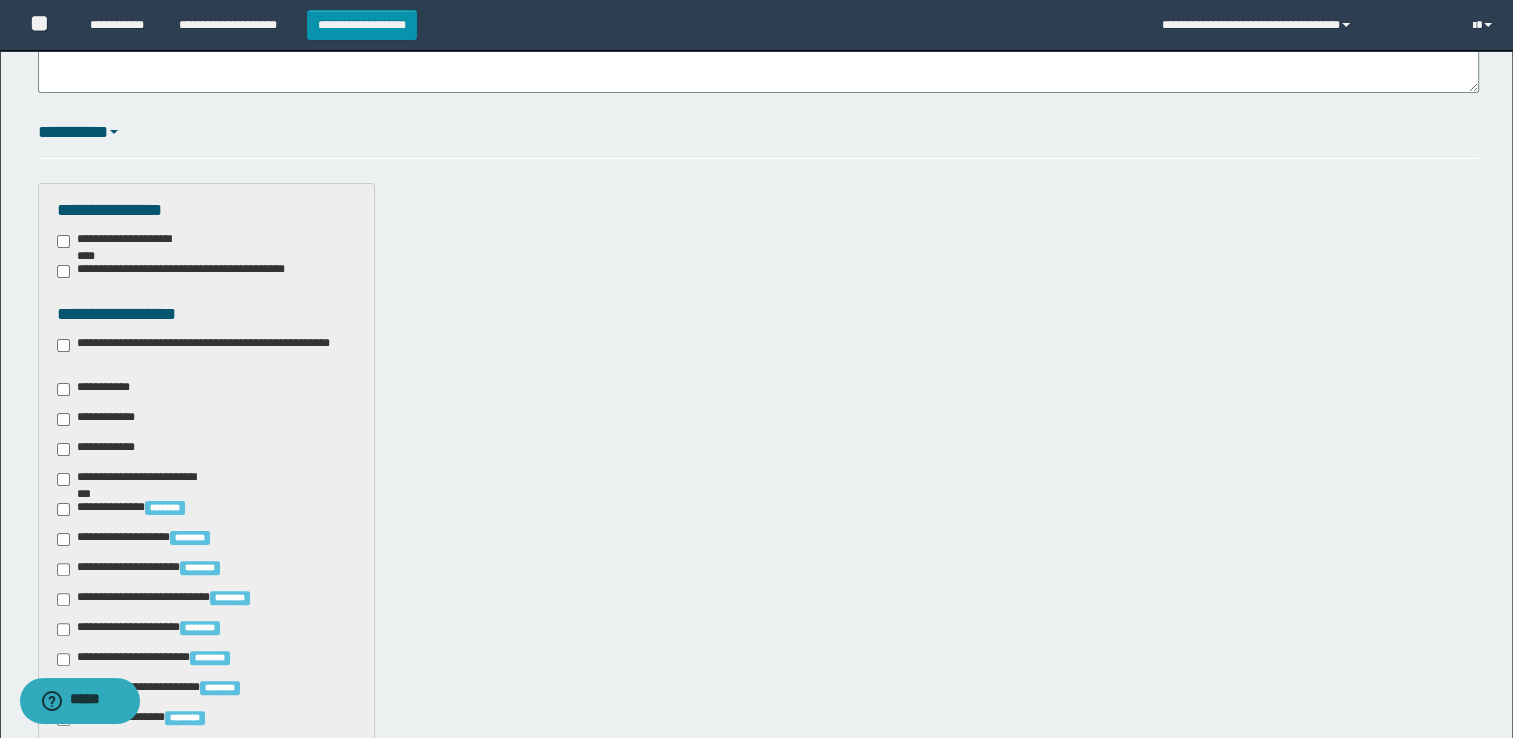 click on "**********" at bounding box center (125, 241) 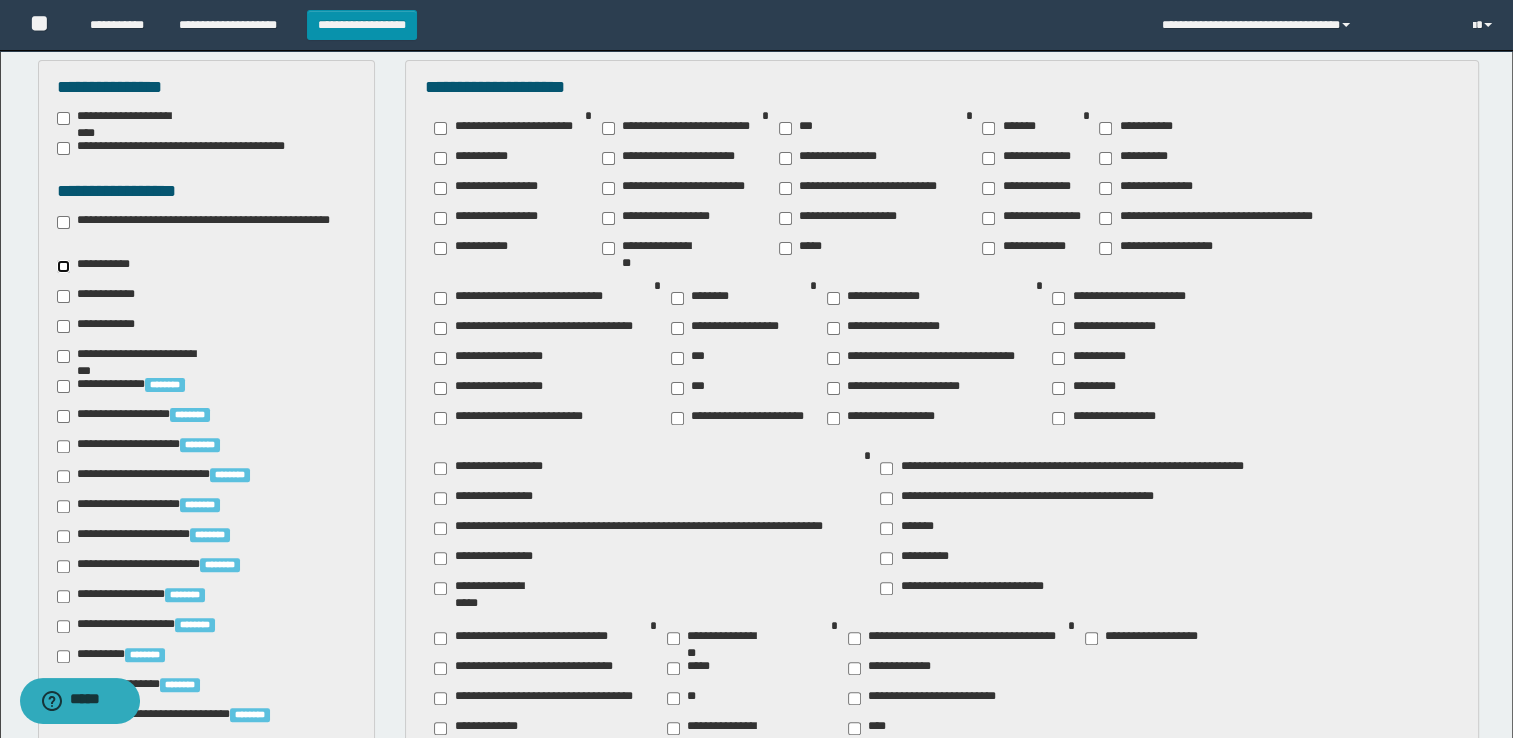 scroll, scrollTop: 400, scrollLeft: 0, axis: vertical 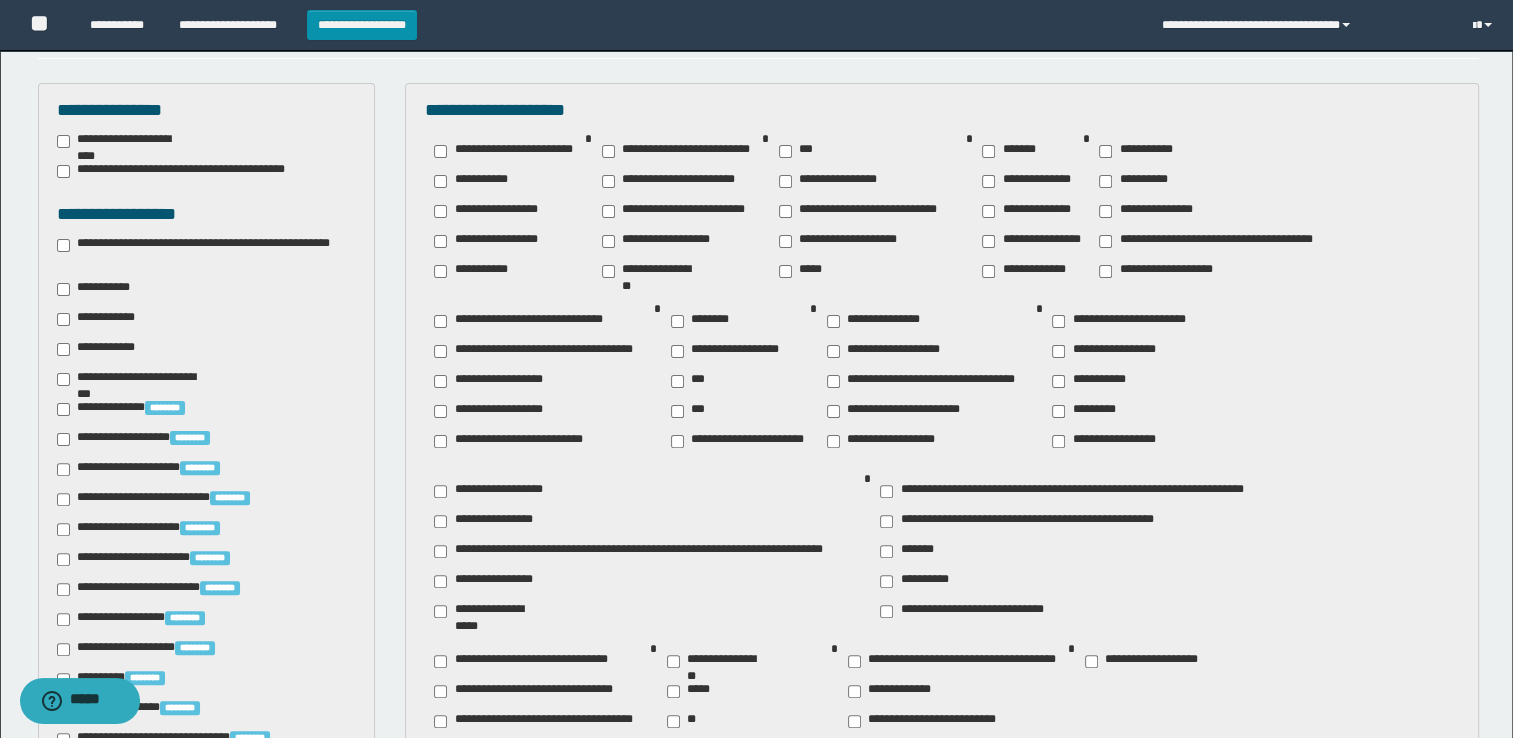 click on "**********" at bounding box center [492, 411] 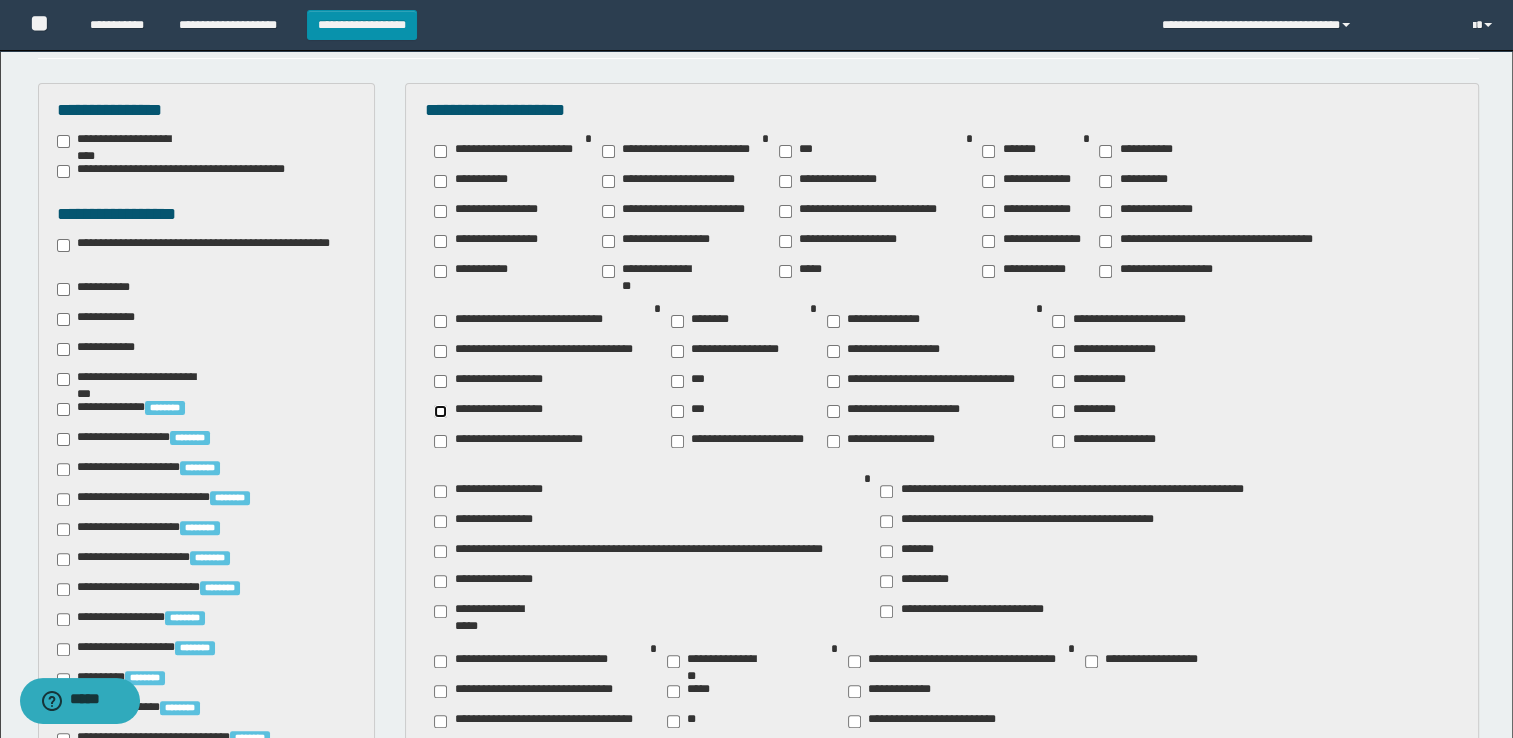 scroll, scrollTop: 600, scrollLeft: 0, axis: vertical 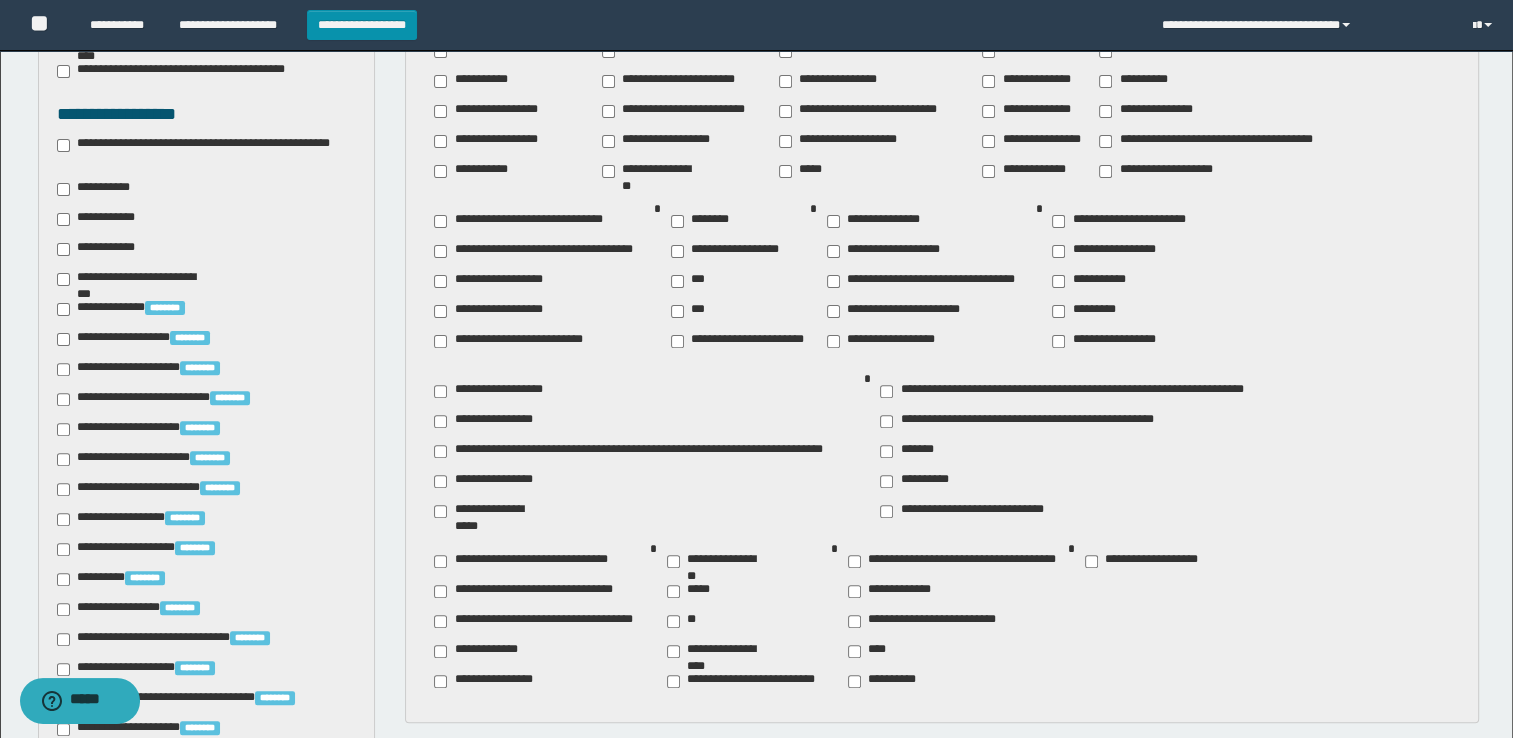 click on "**********" at bounding box center [1095, 281] 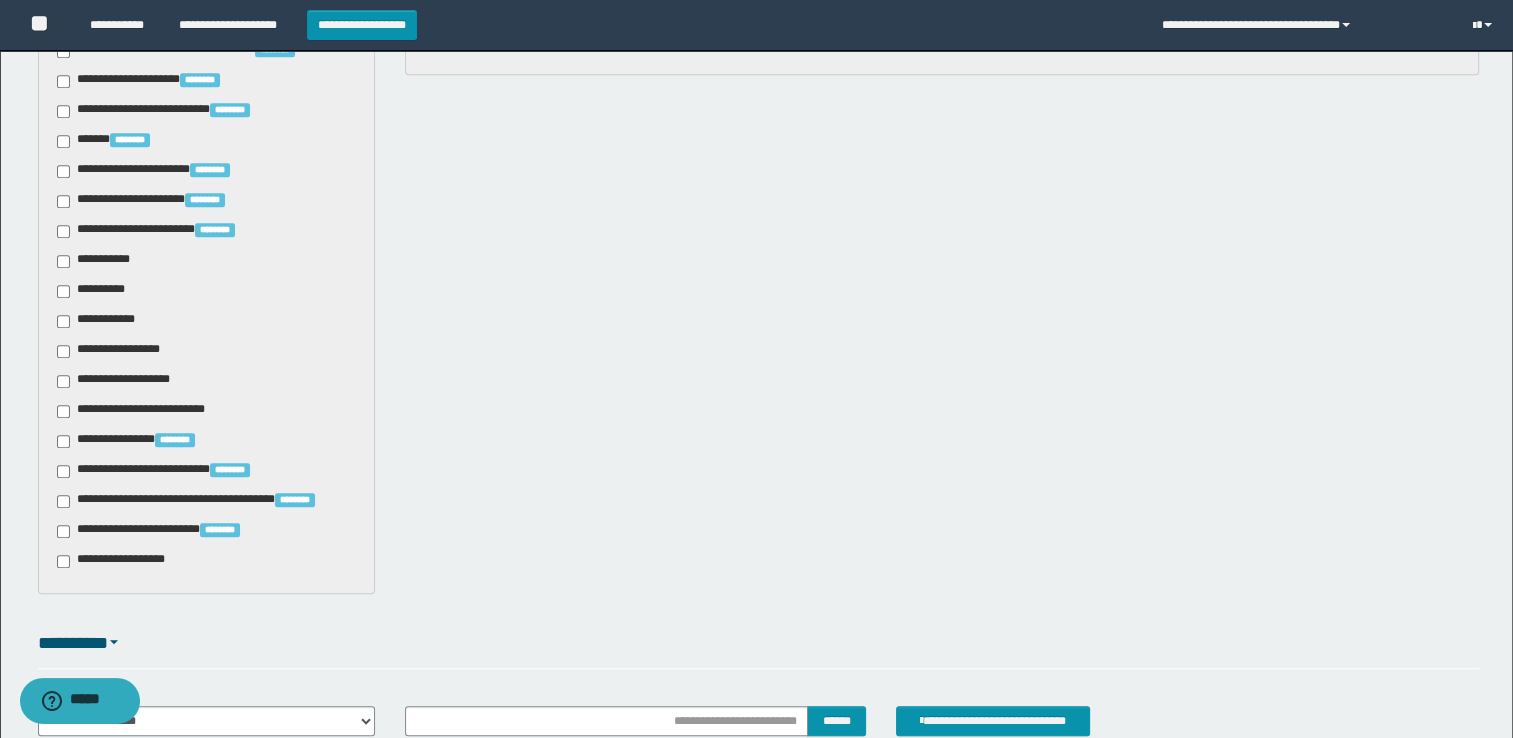 scroll, scrollTop: 1300, scrollLeft: 0, axis: vertical 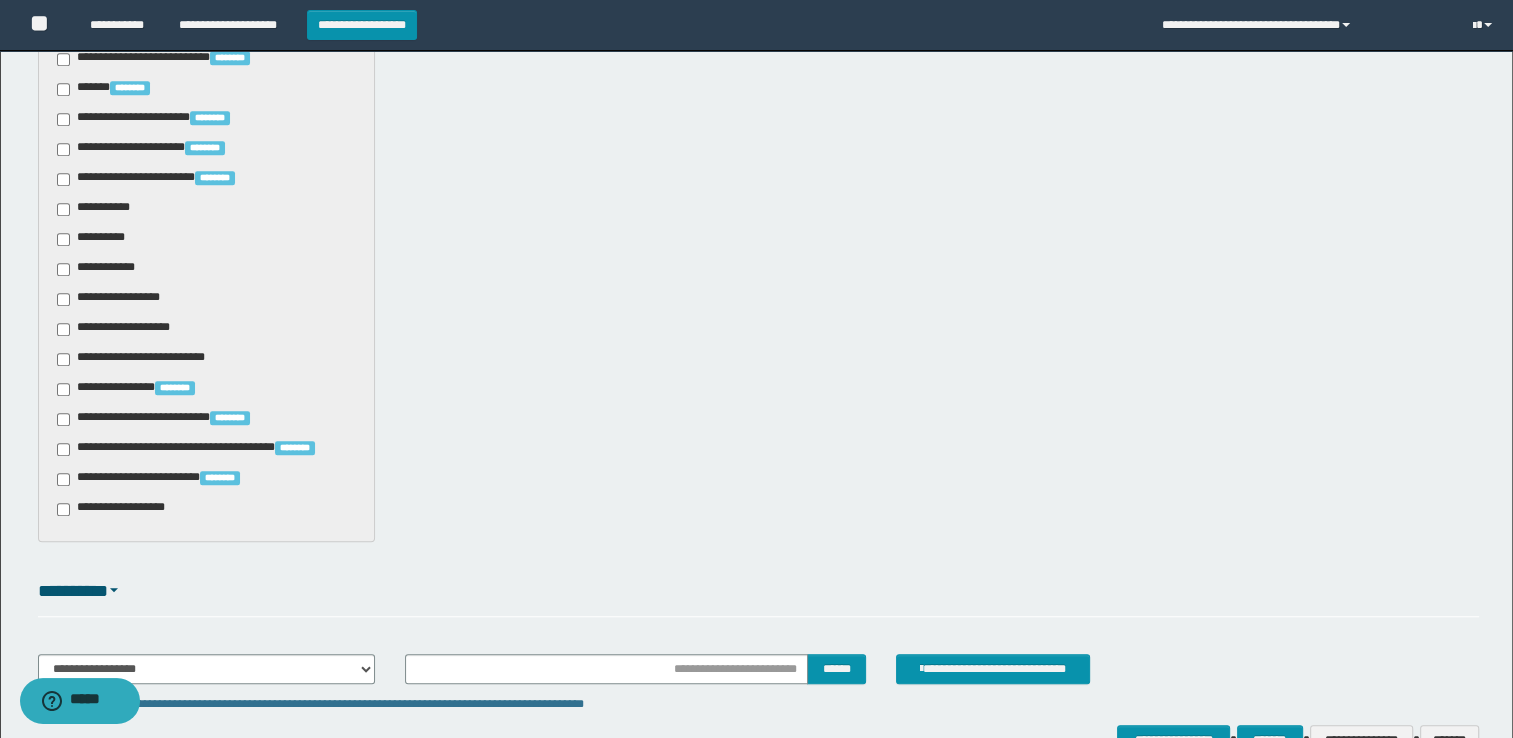 click on "**********" at bounding box center (97, 209) 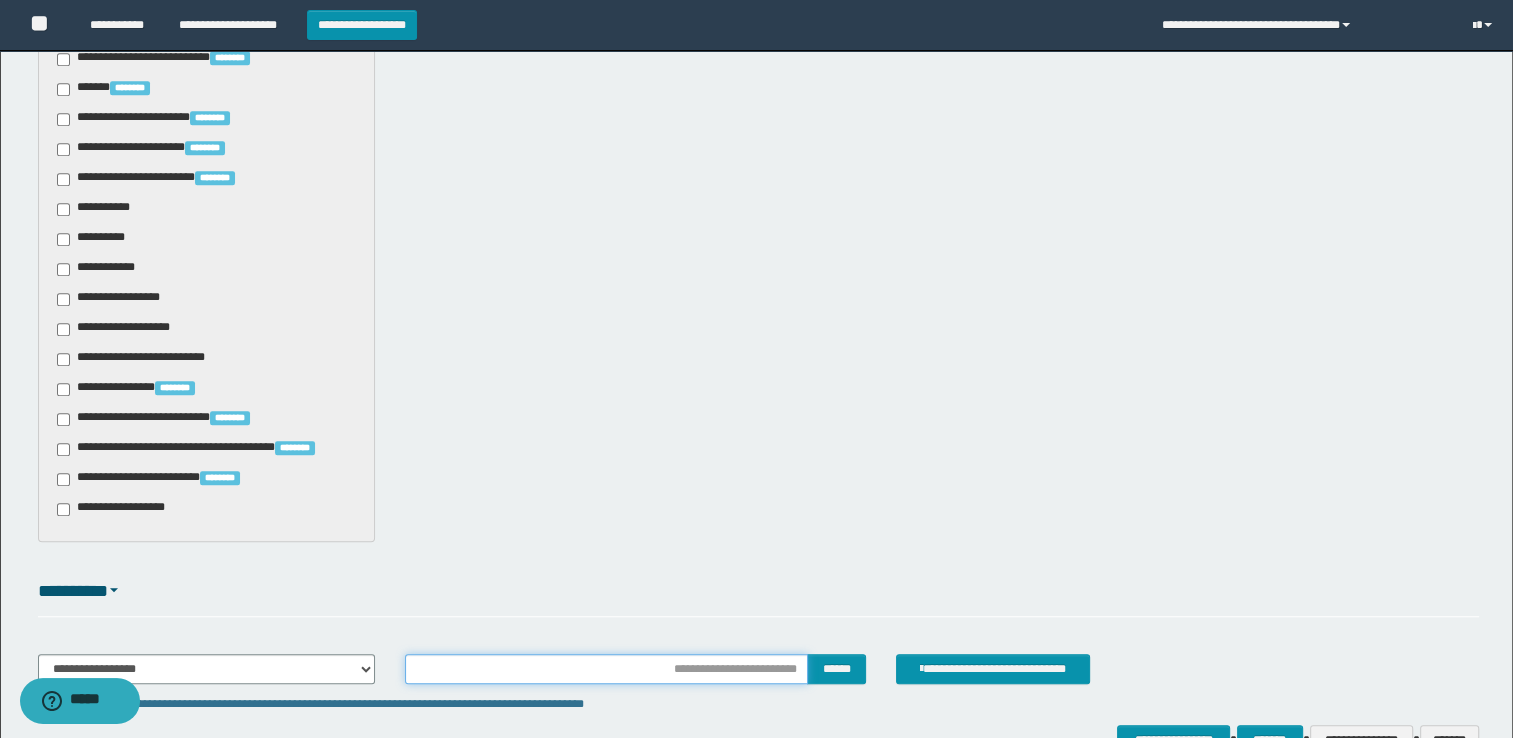 click at bounding box center (606, 669) 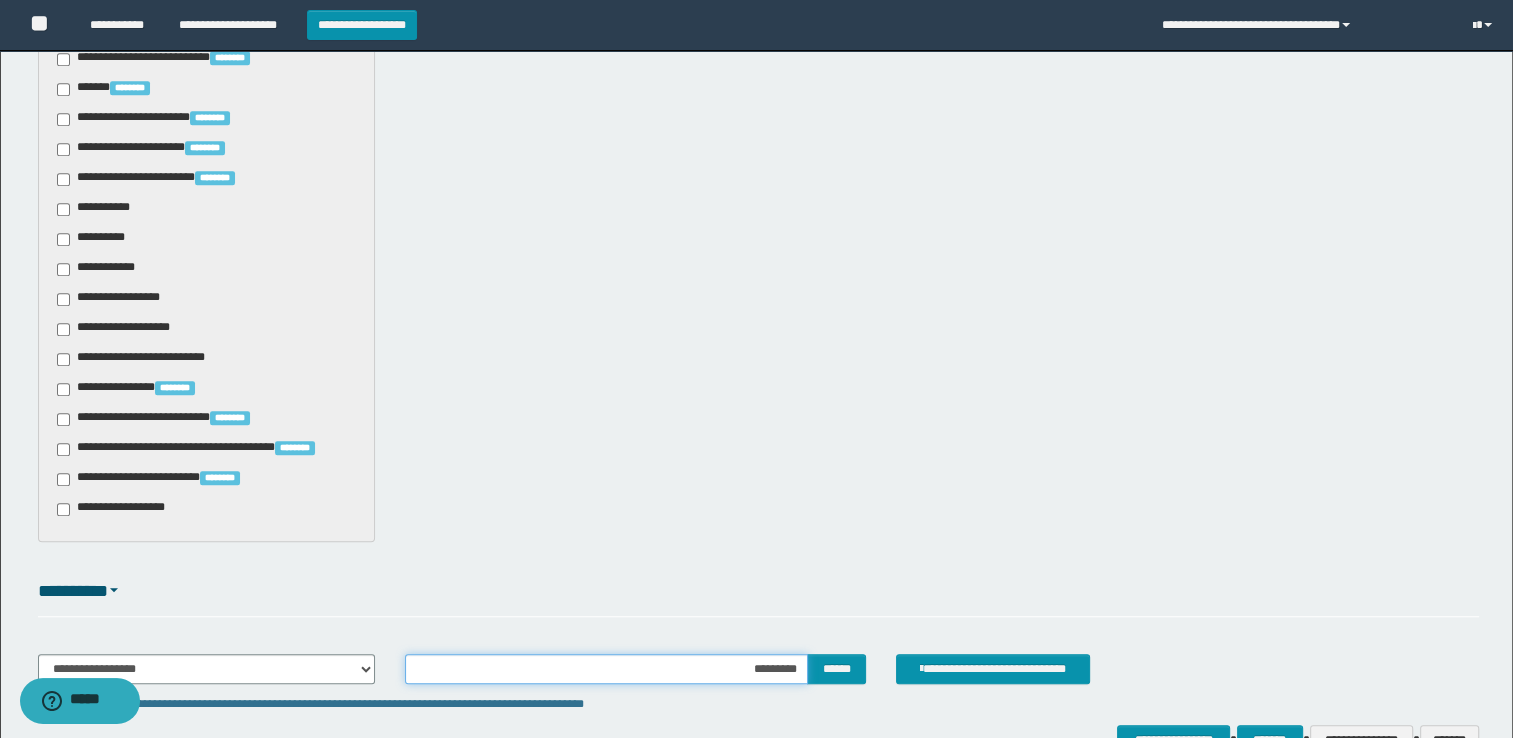 type on "**********" 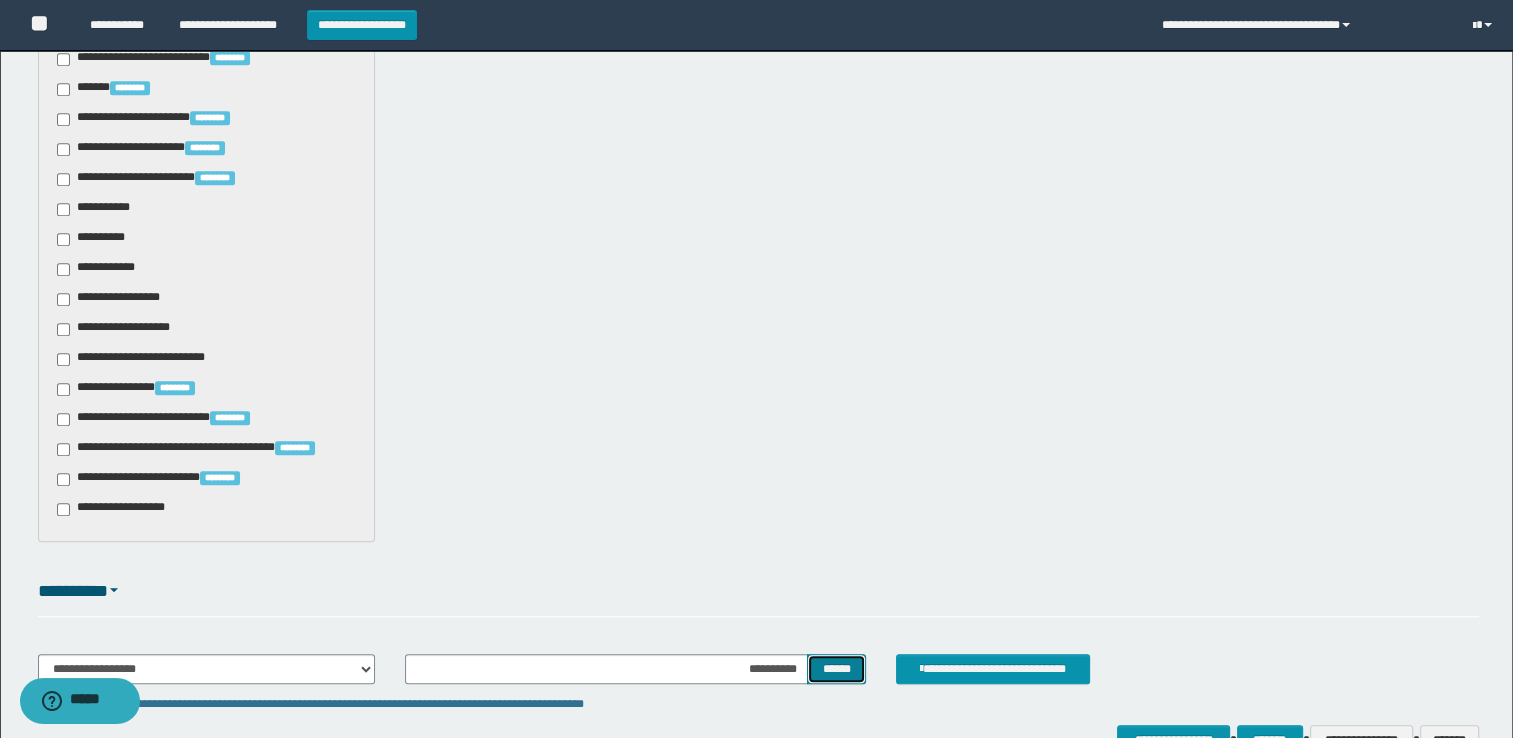 click on "******" at bounding box center [836, 669] 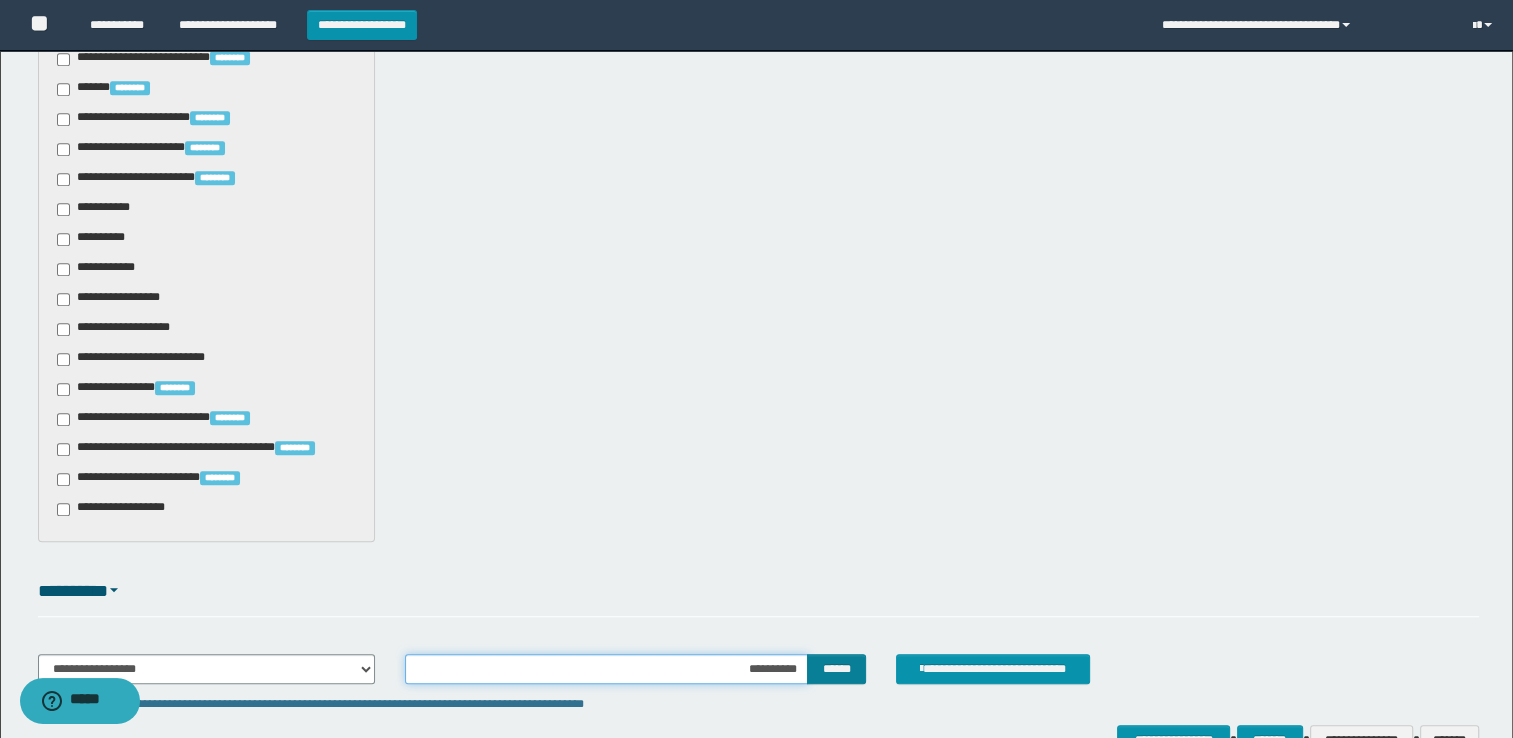 drag, startPoint x: 729, startPoint y: 671, endPoint x: 816, endPoint y: 670, distance: 87.005745 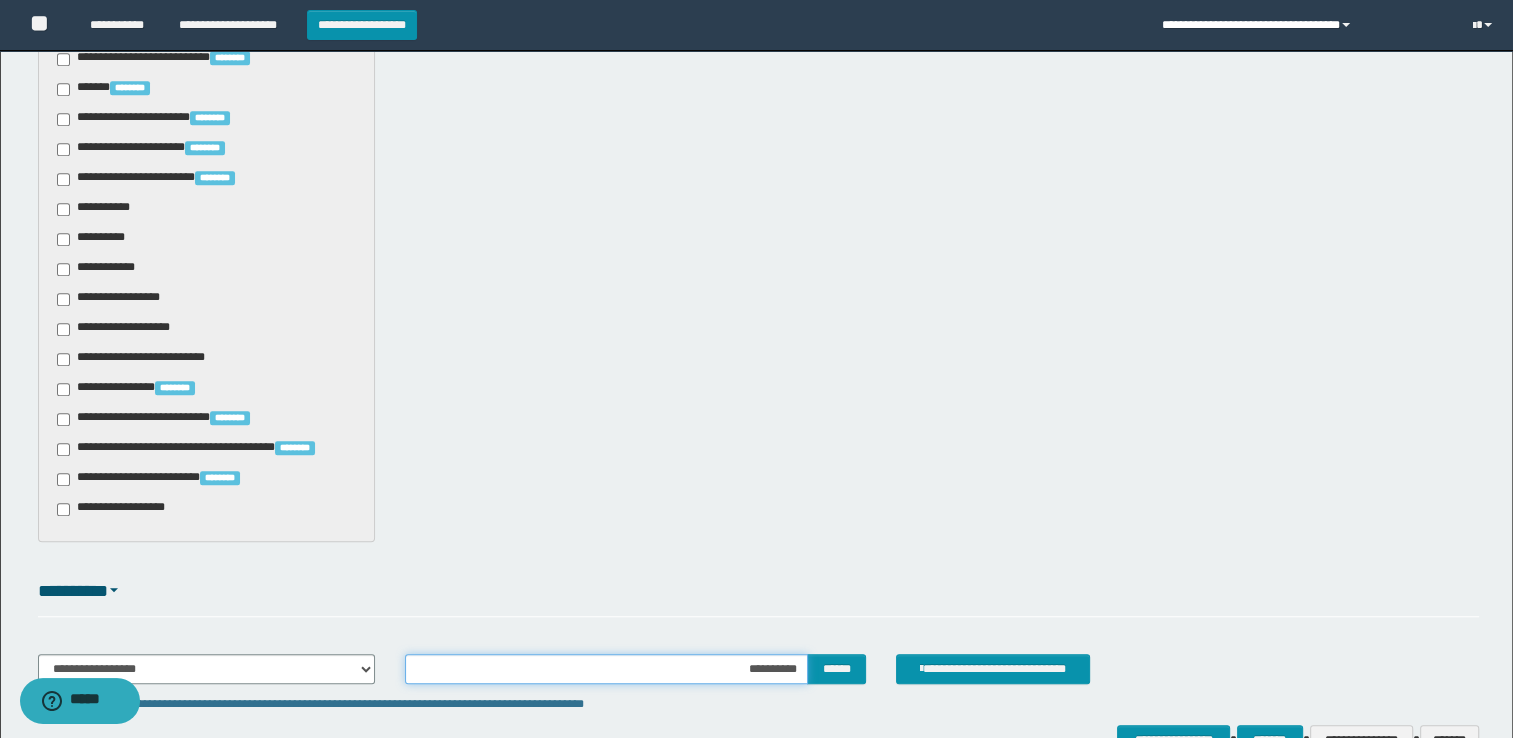 type 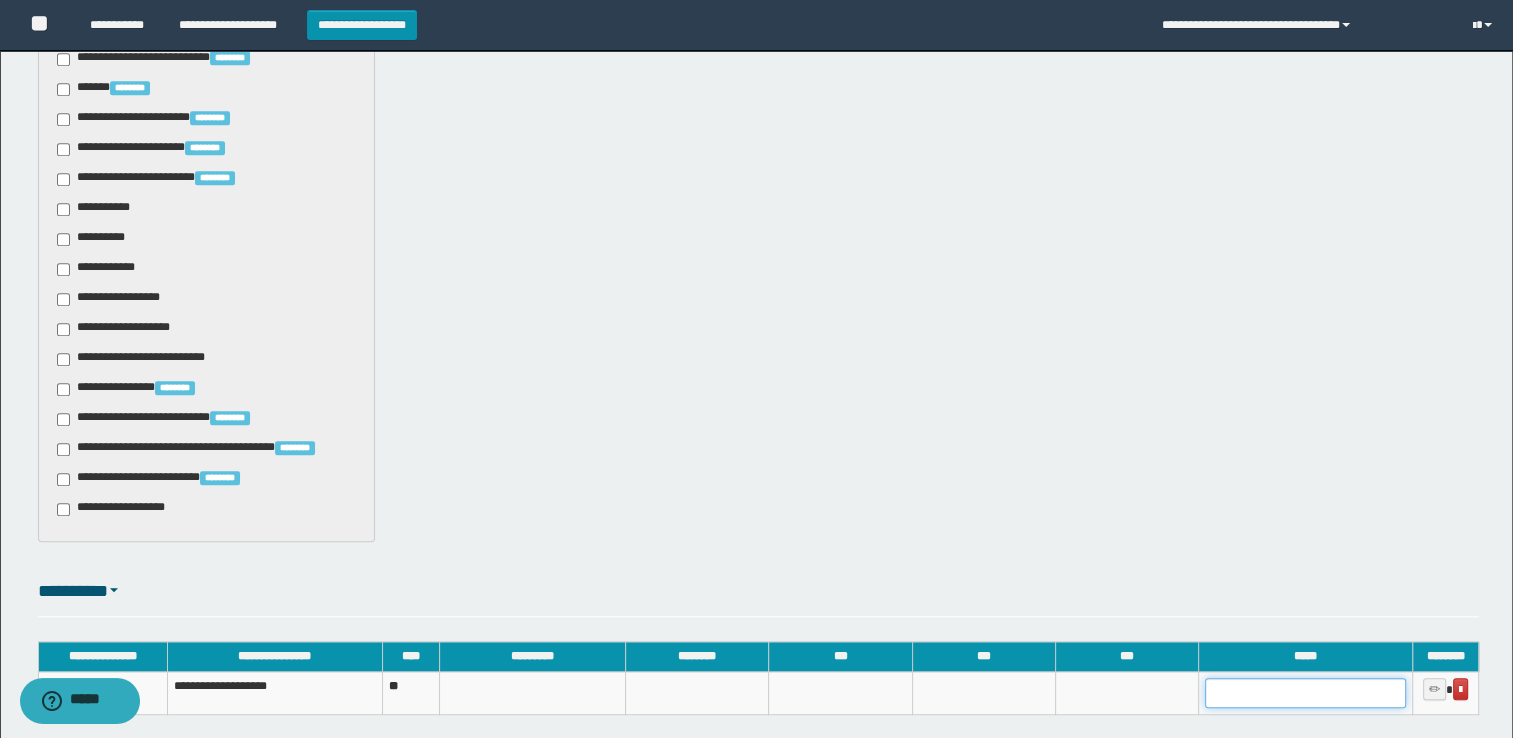 click at bounding box center (1306, 693) 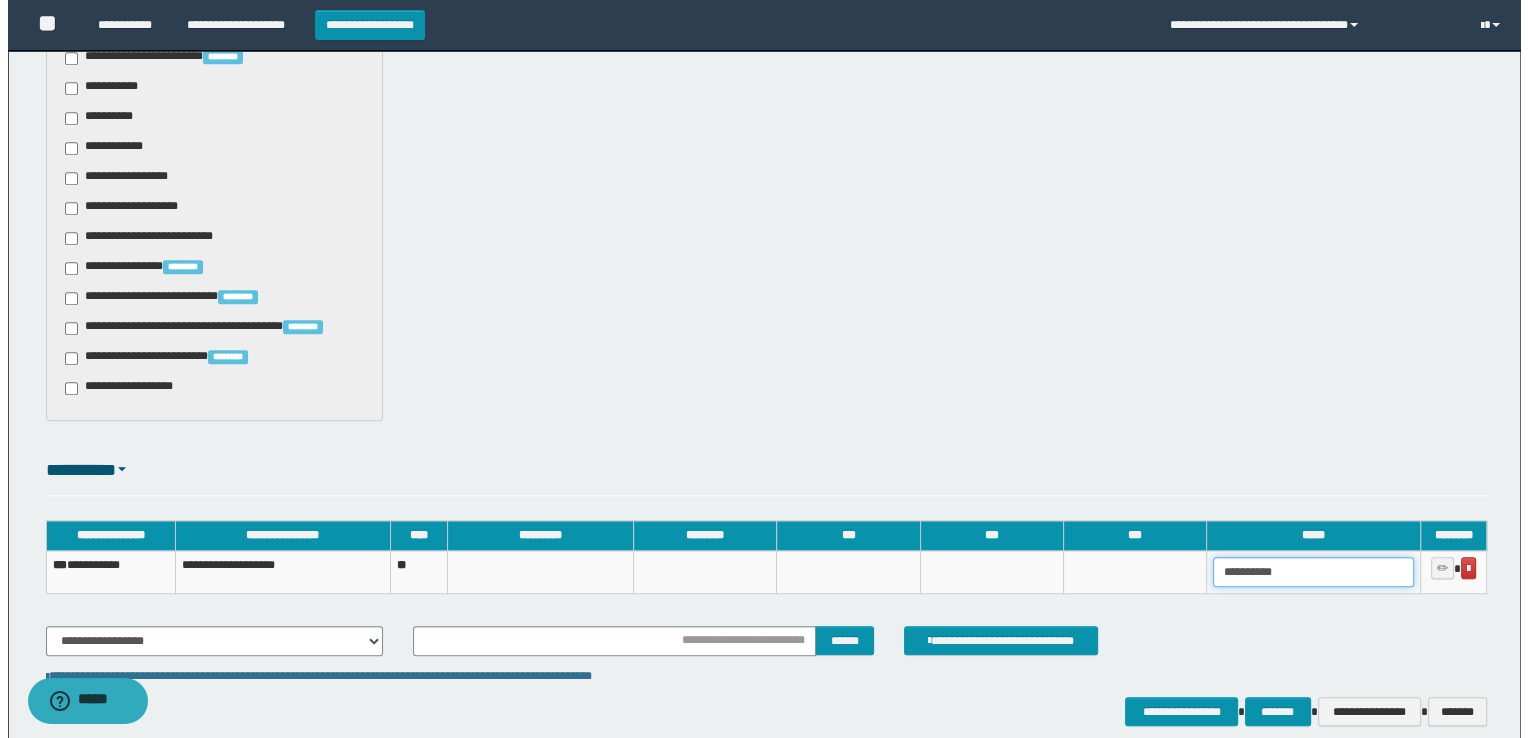 scroll, scrollTop: 1513, scrollLeft: 0, axis: vertical 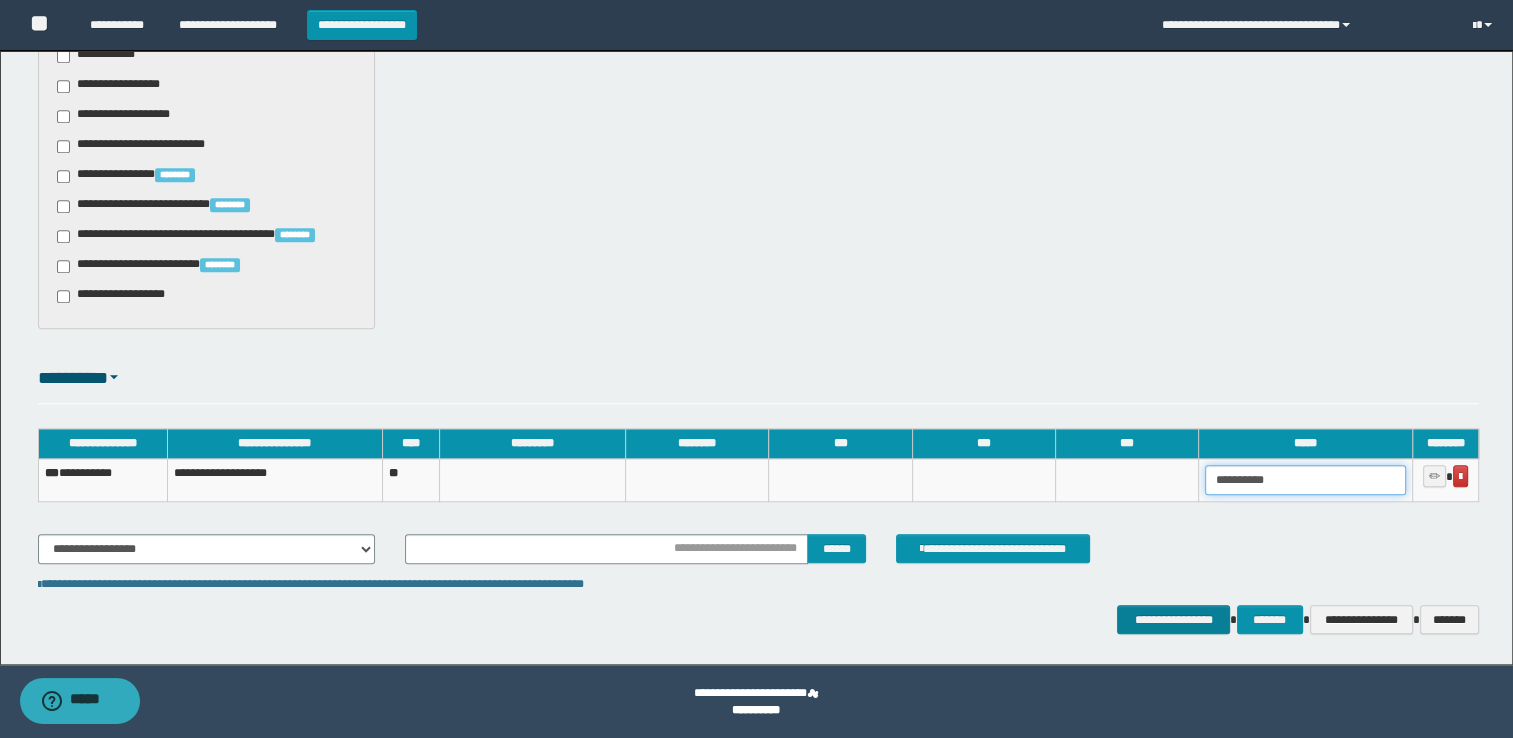 type on "**********" 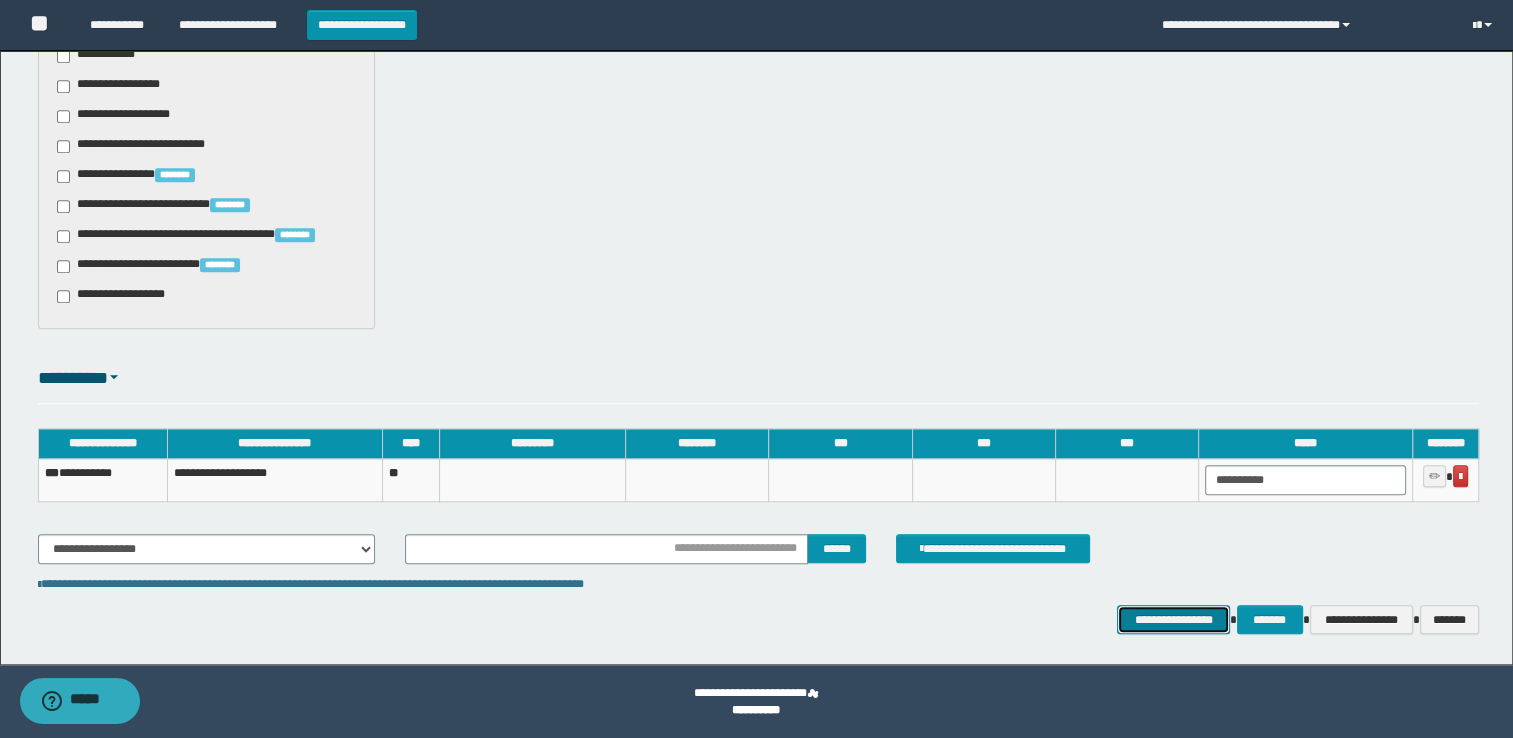 click on "**********" at bounding box center [1173, 620] 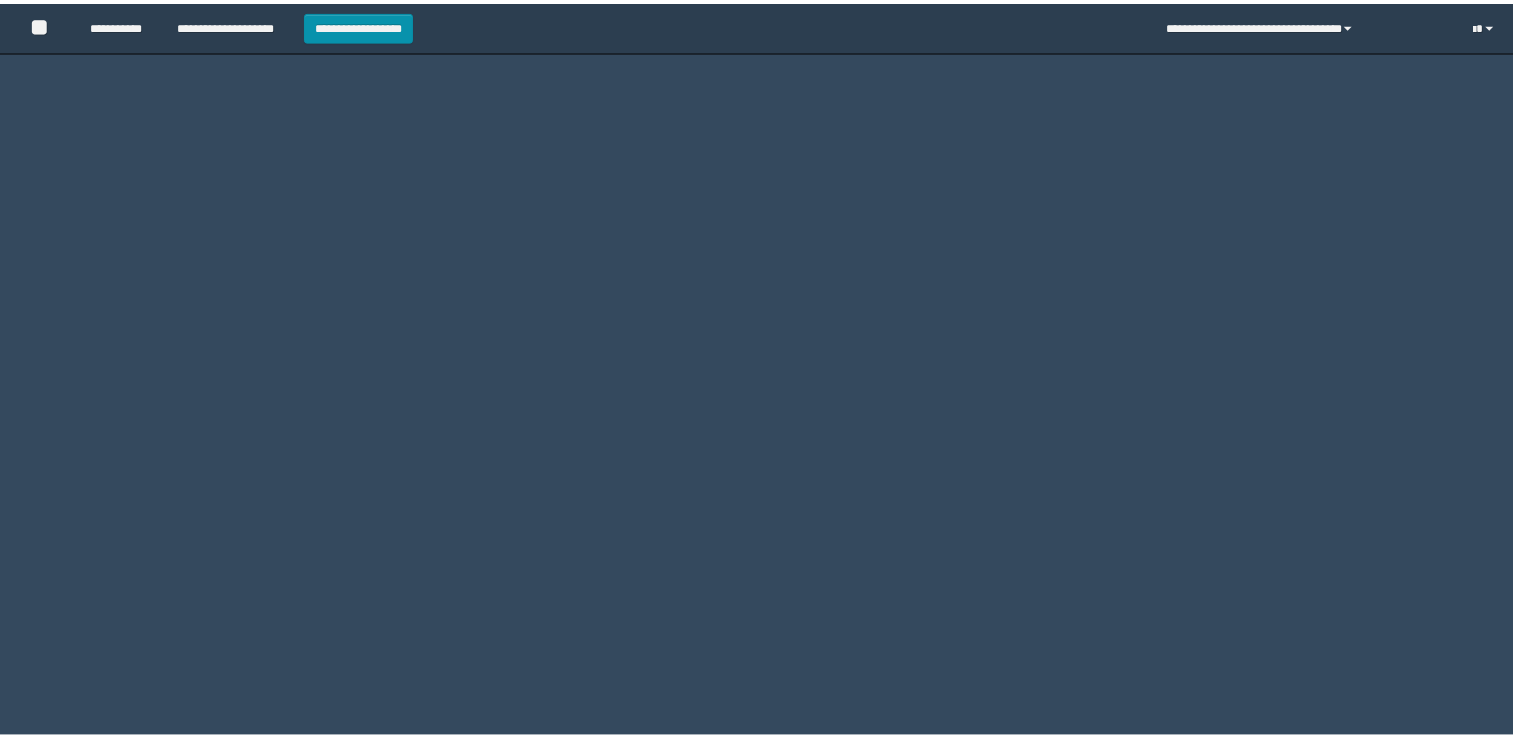 scroll, scrollTop: 0, scrollLeft: 0, axis: both 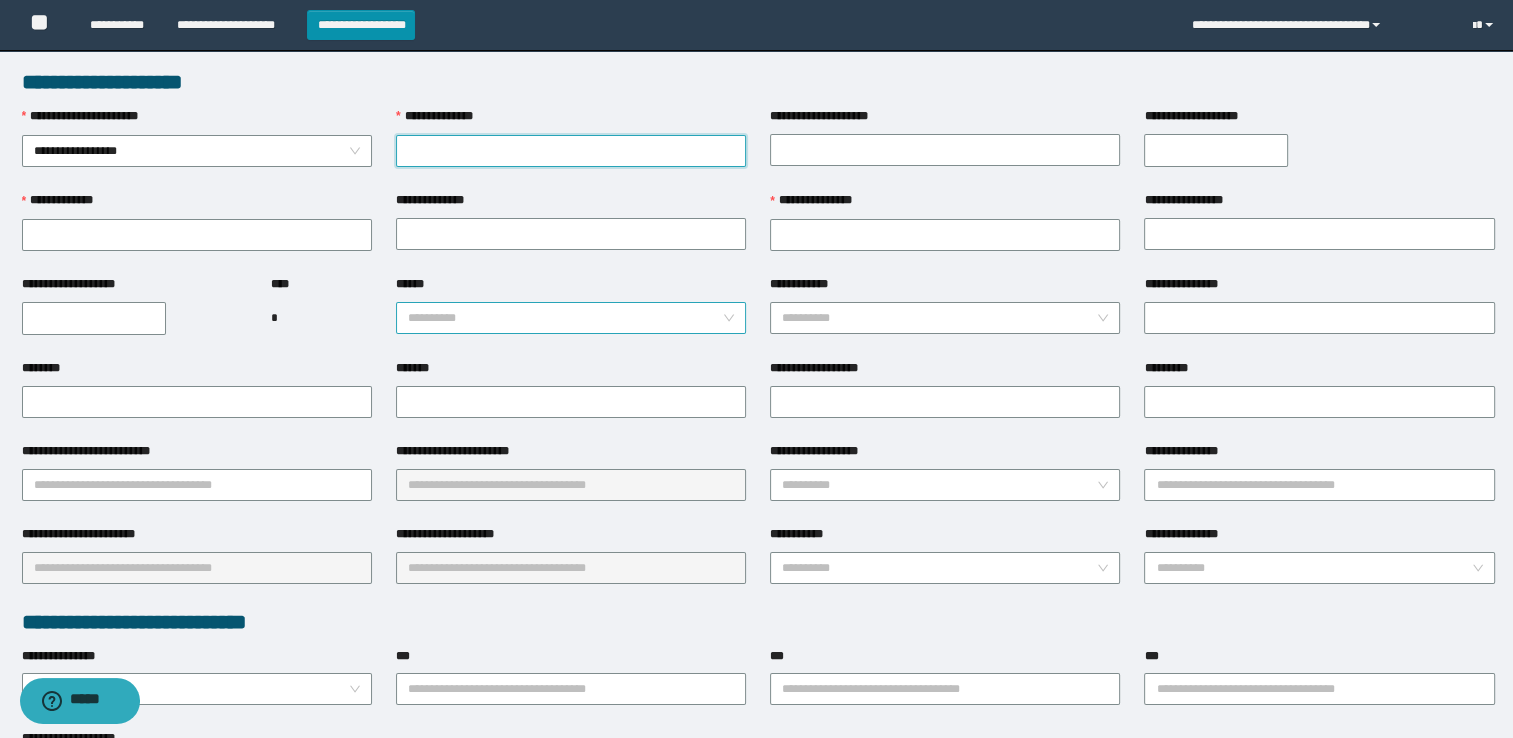 paste on "**********" 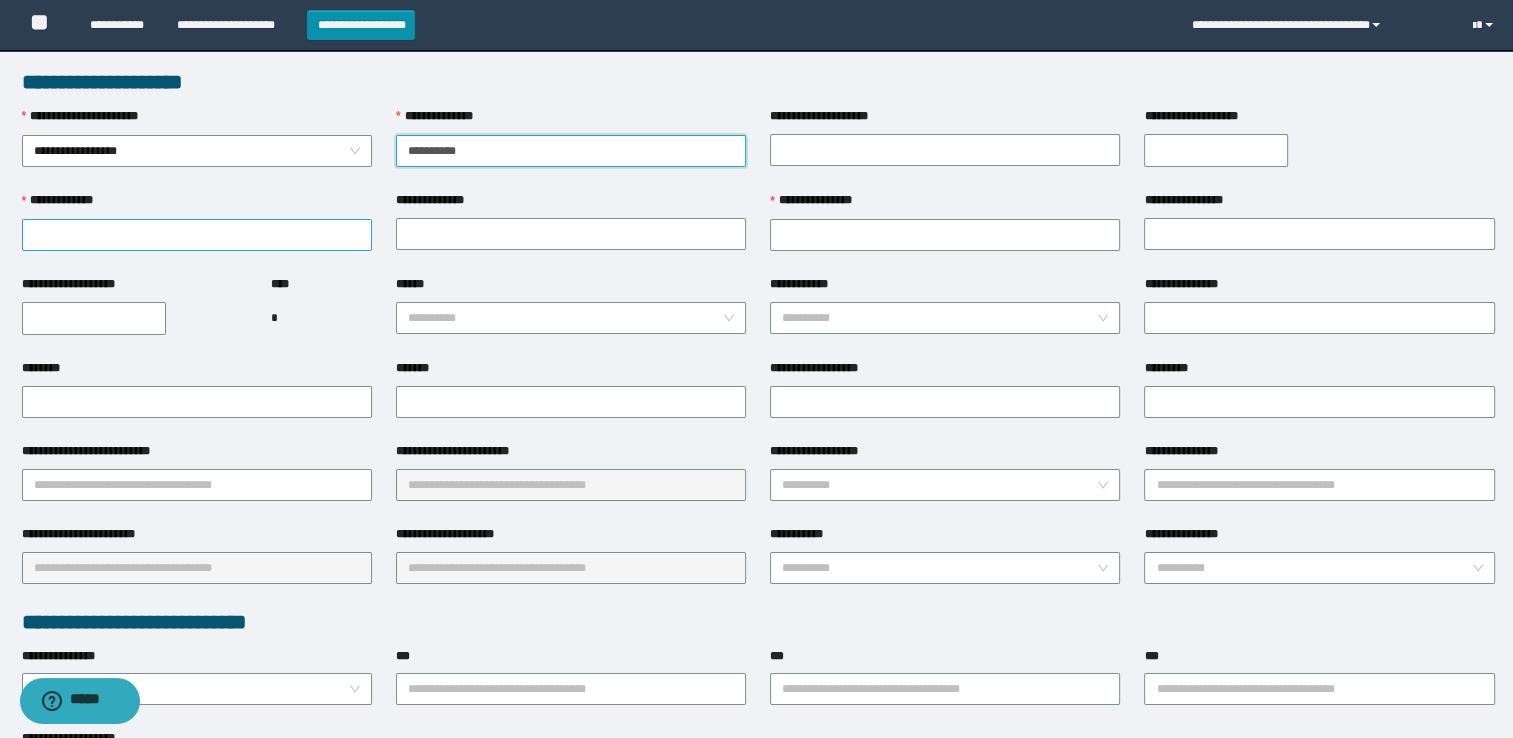 type on "**********" 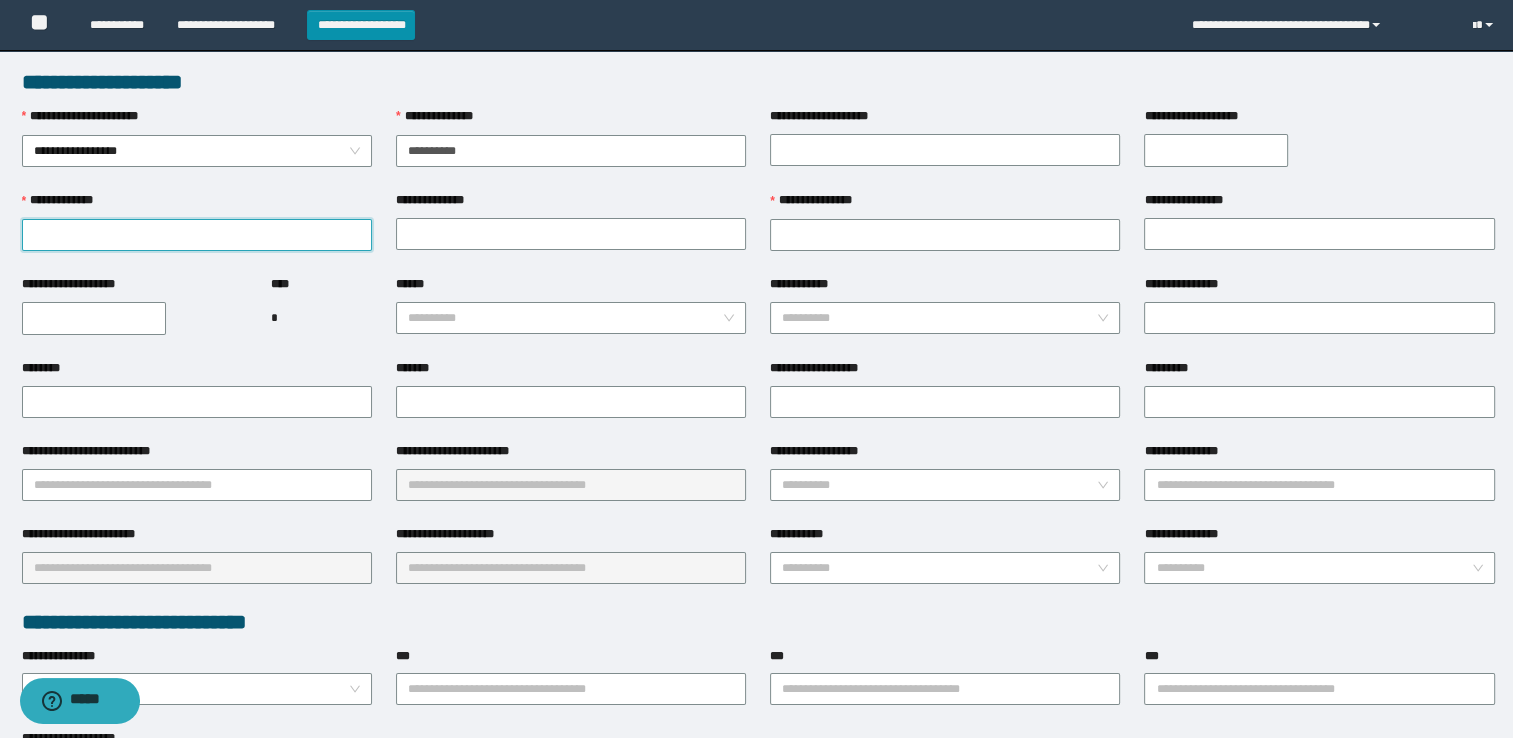 click on "**********" at bounding box center (197, 235) 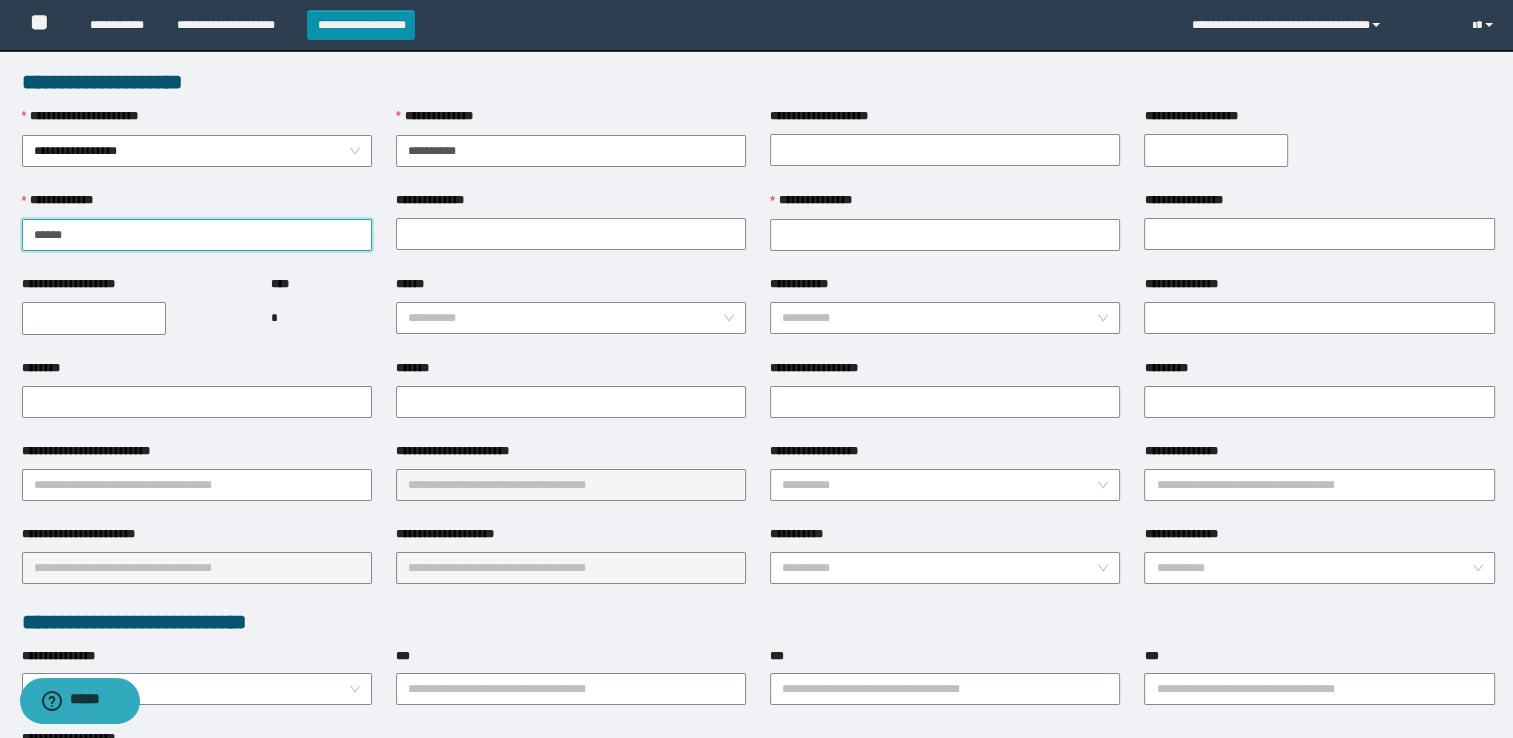 type on "******" 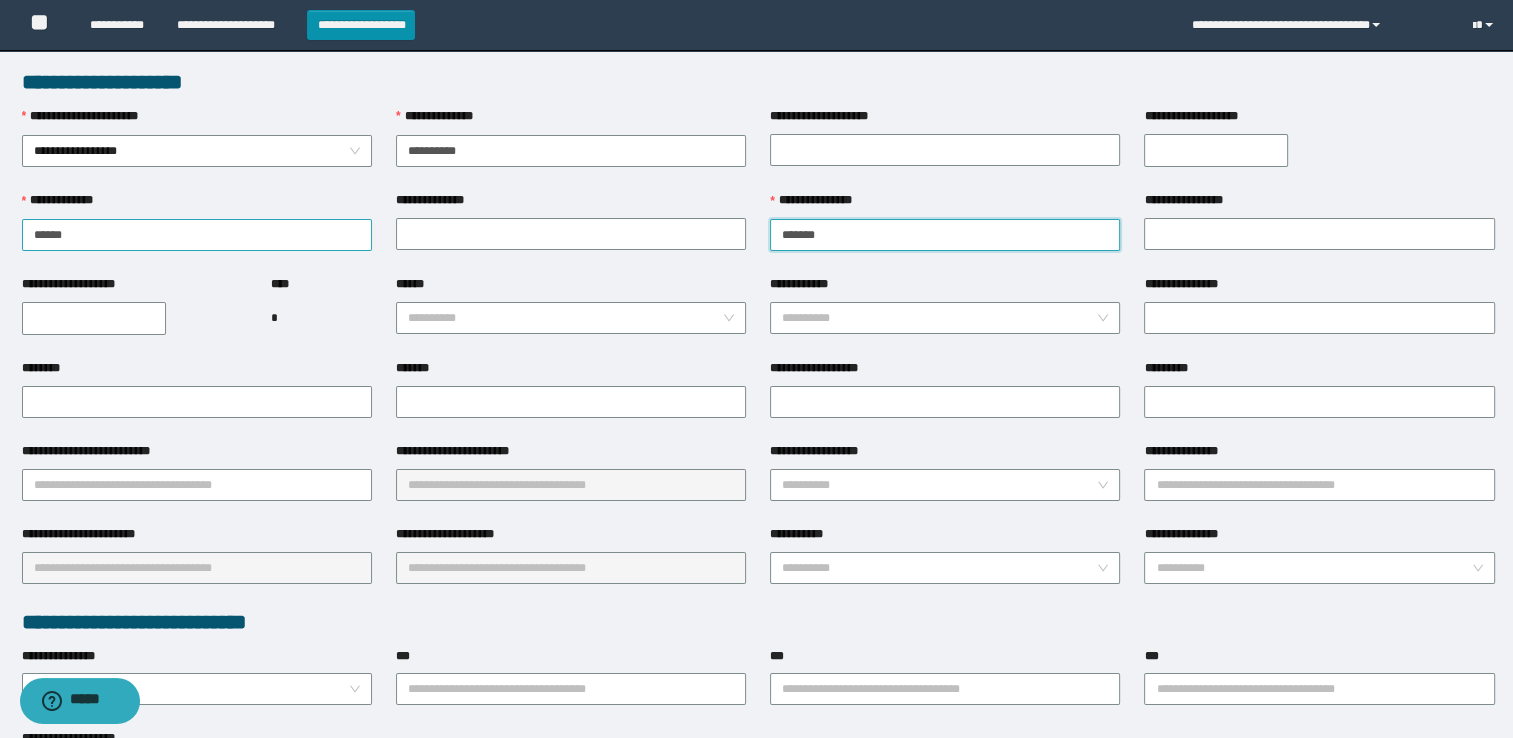 type on "******" 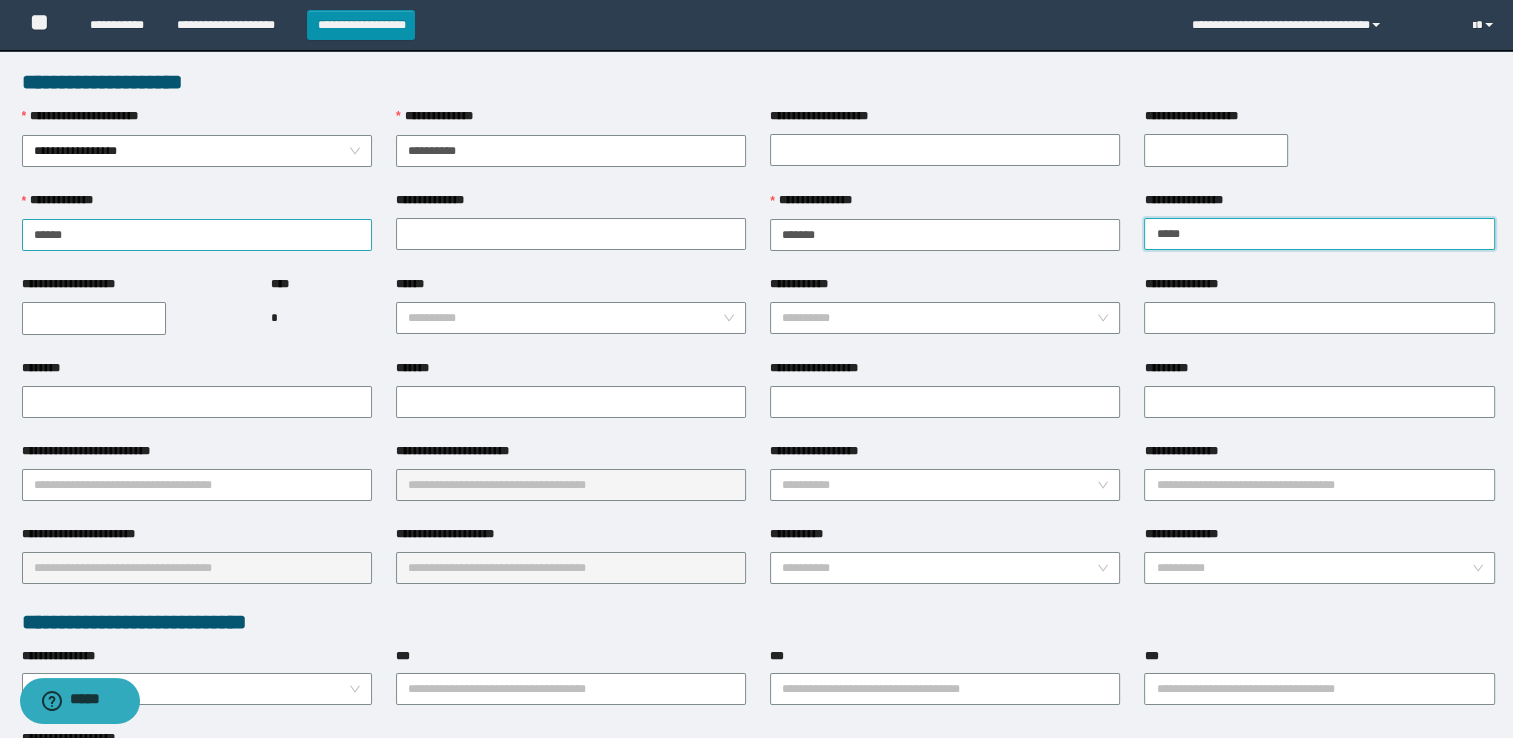 type on "*****" 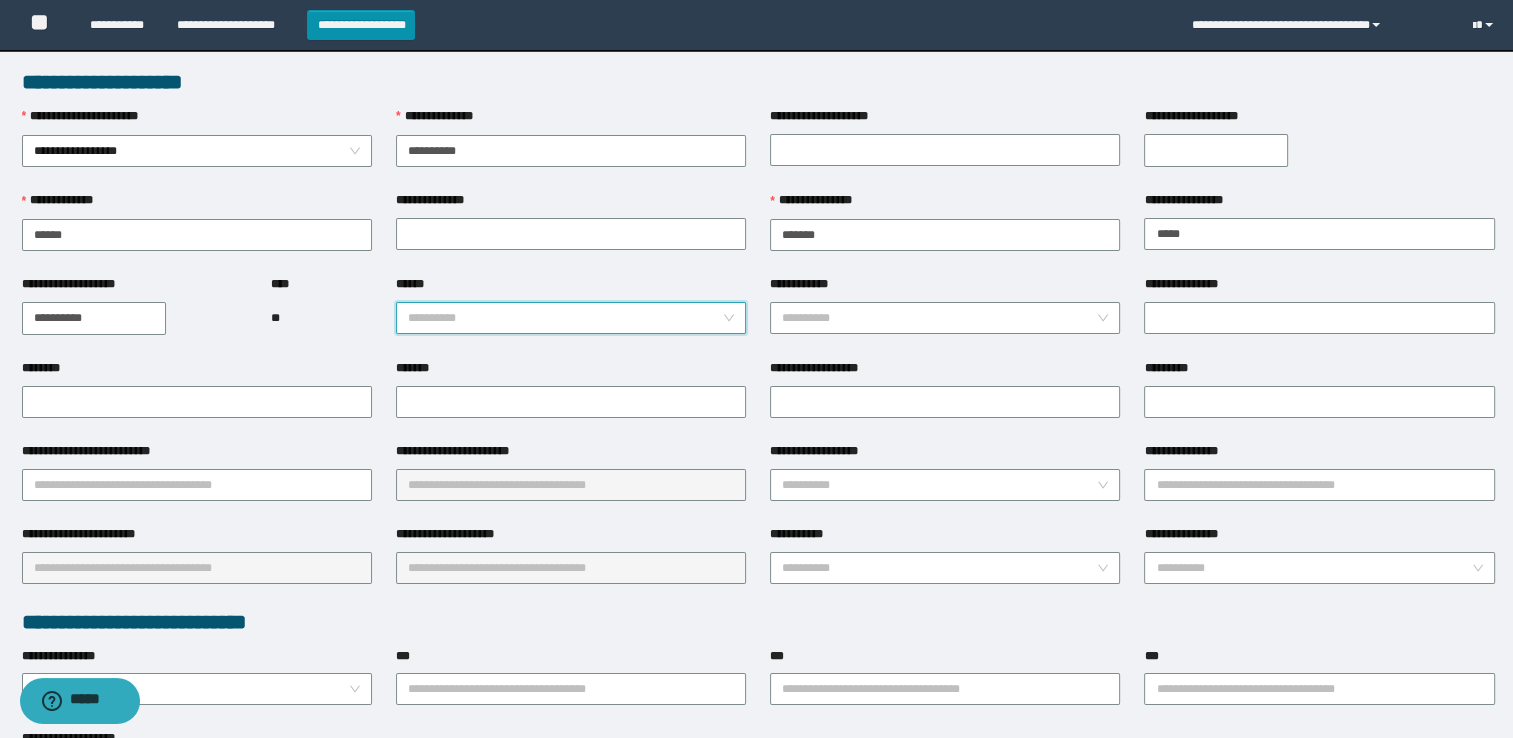 click on "******" at bounding box center [565, 318] 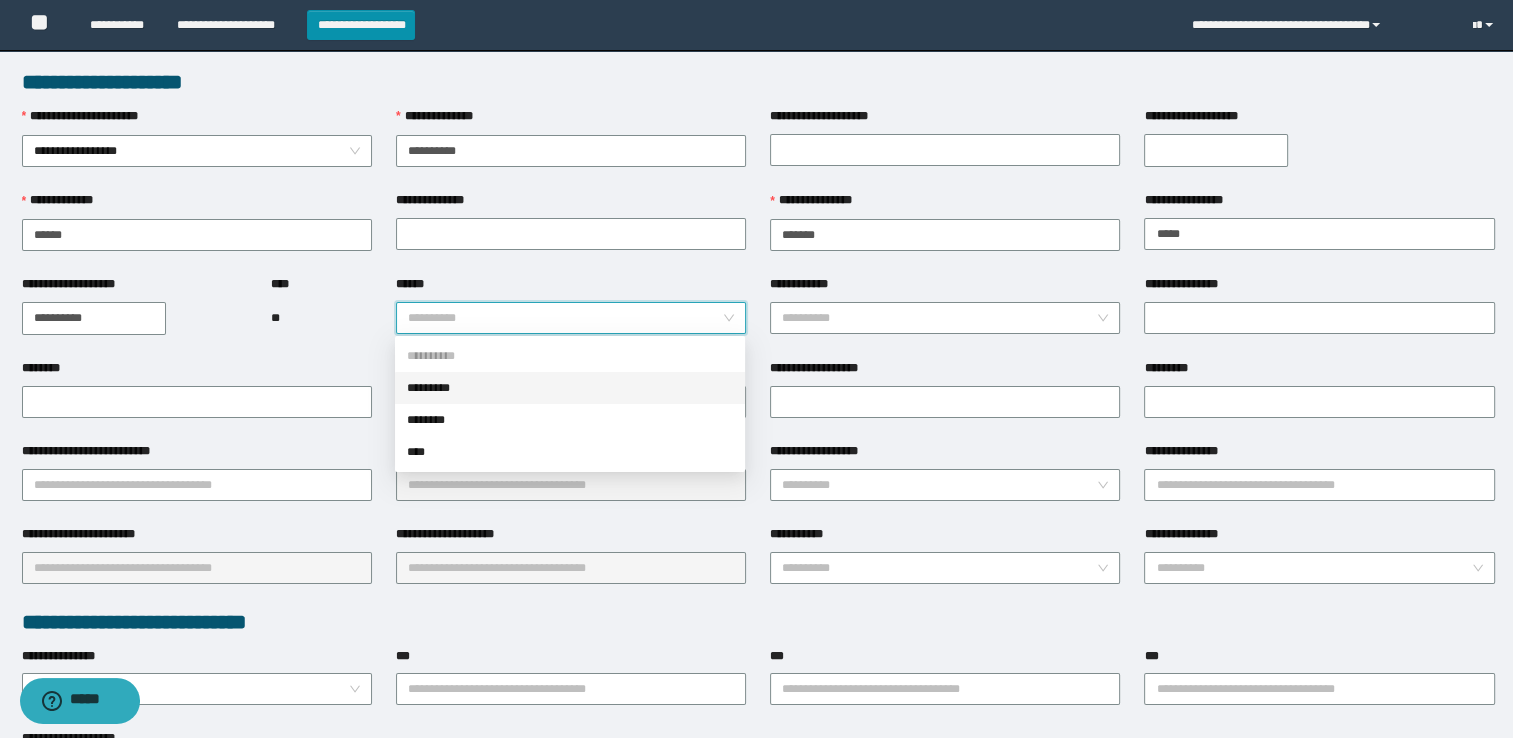 click on "*********" at bounding box center [570, 388] 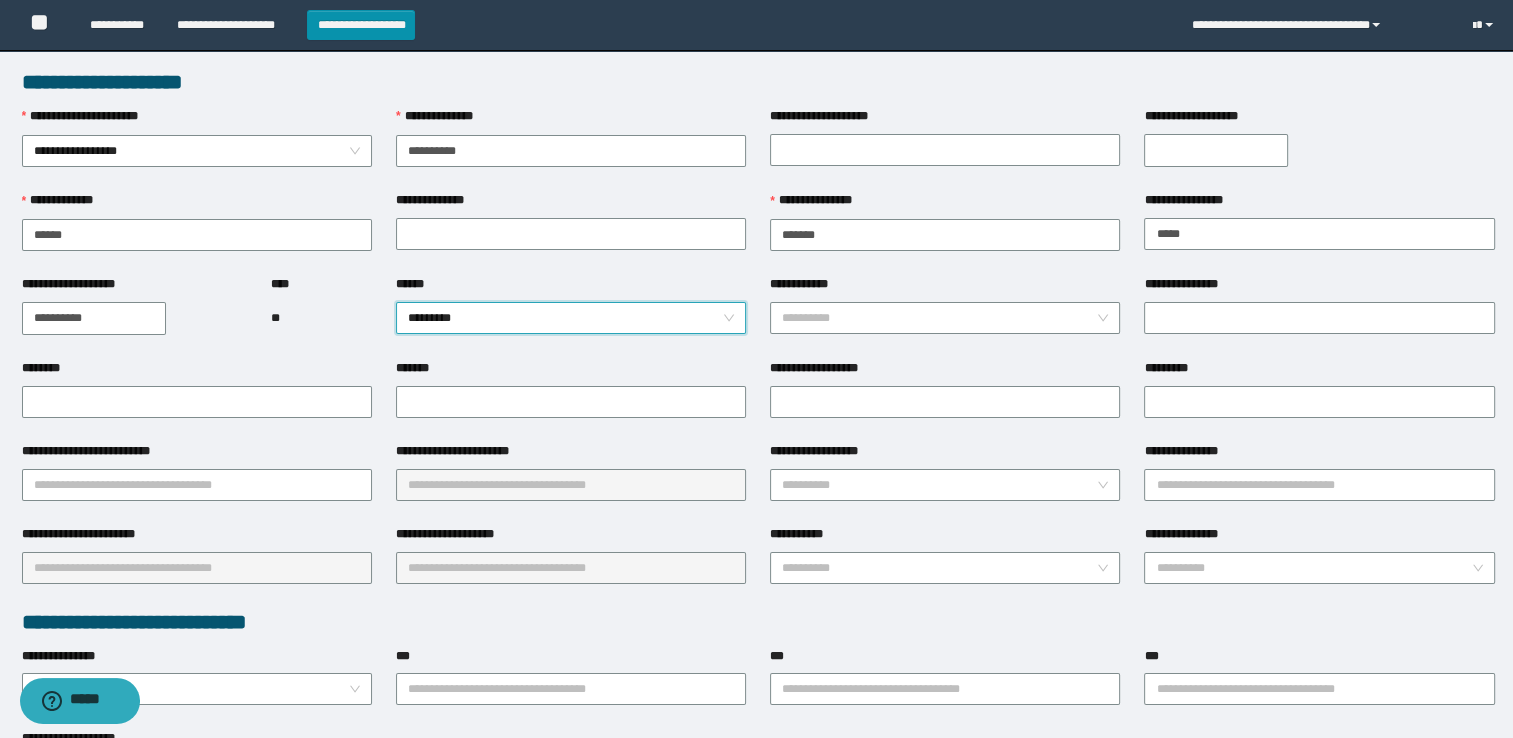 click on "********" at bounding box center (197, 372) 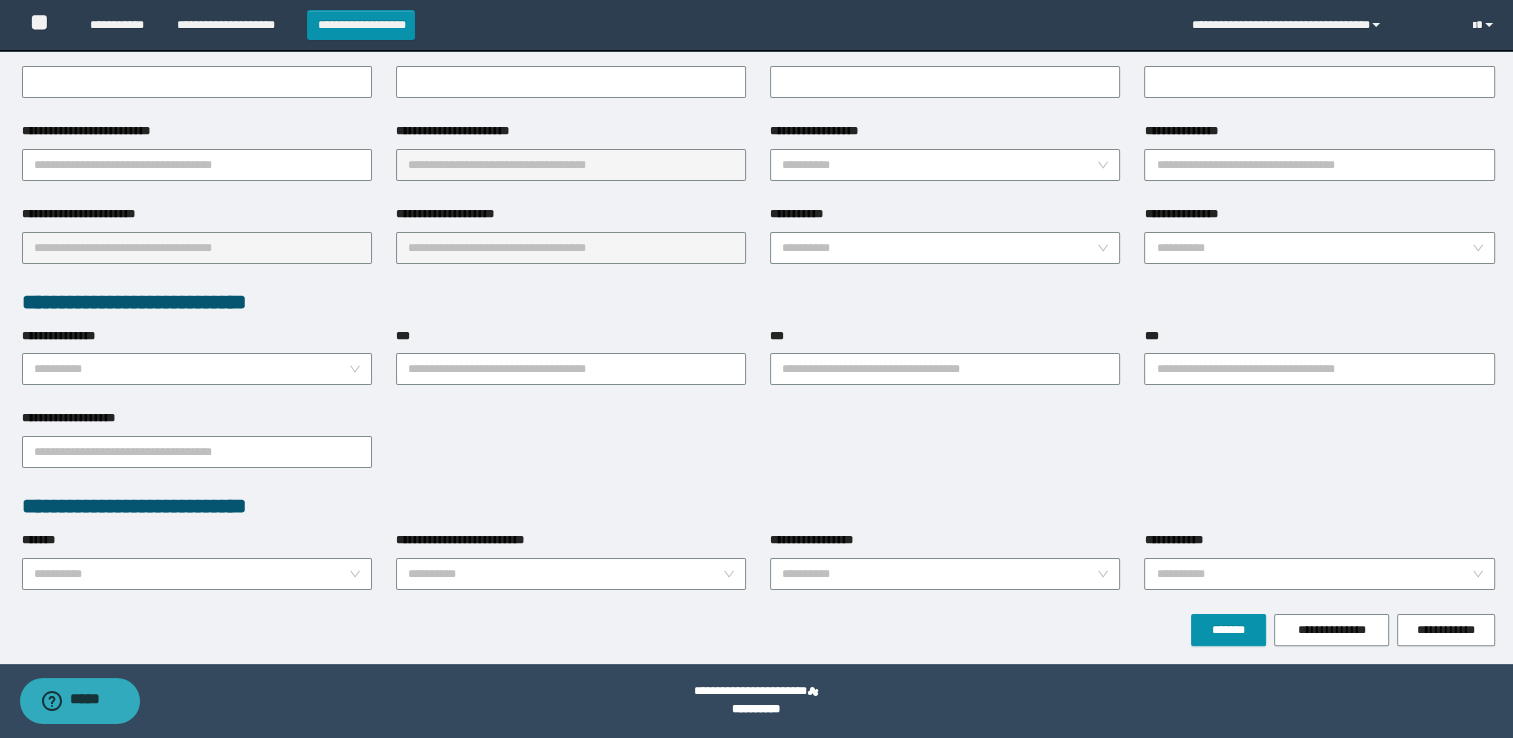 scroll, scrollTop: 0, scrollLeft: 0, axis: both 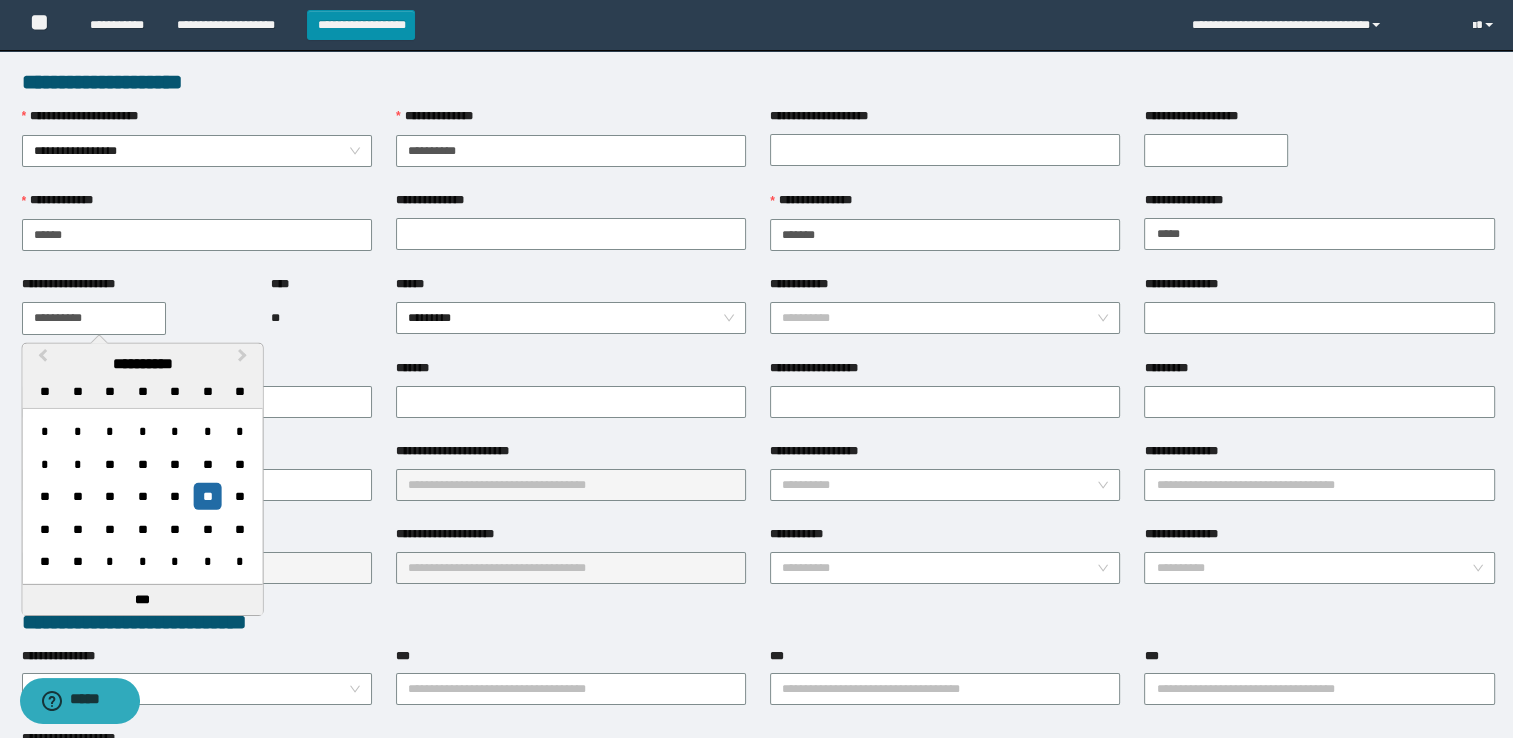 click on "**********" at bounding box center [94, 318] 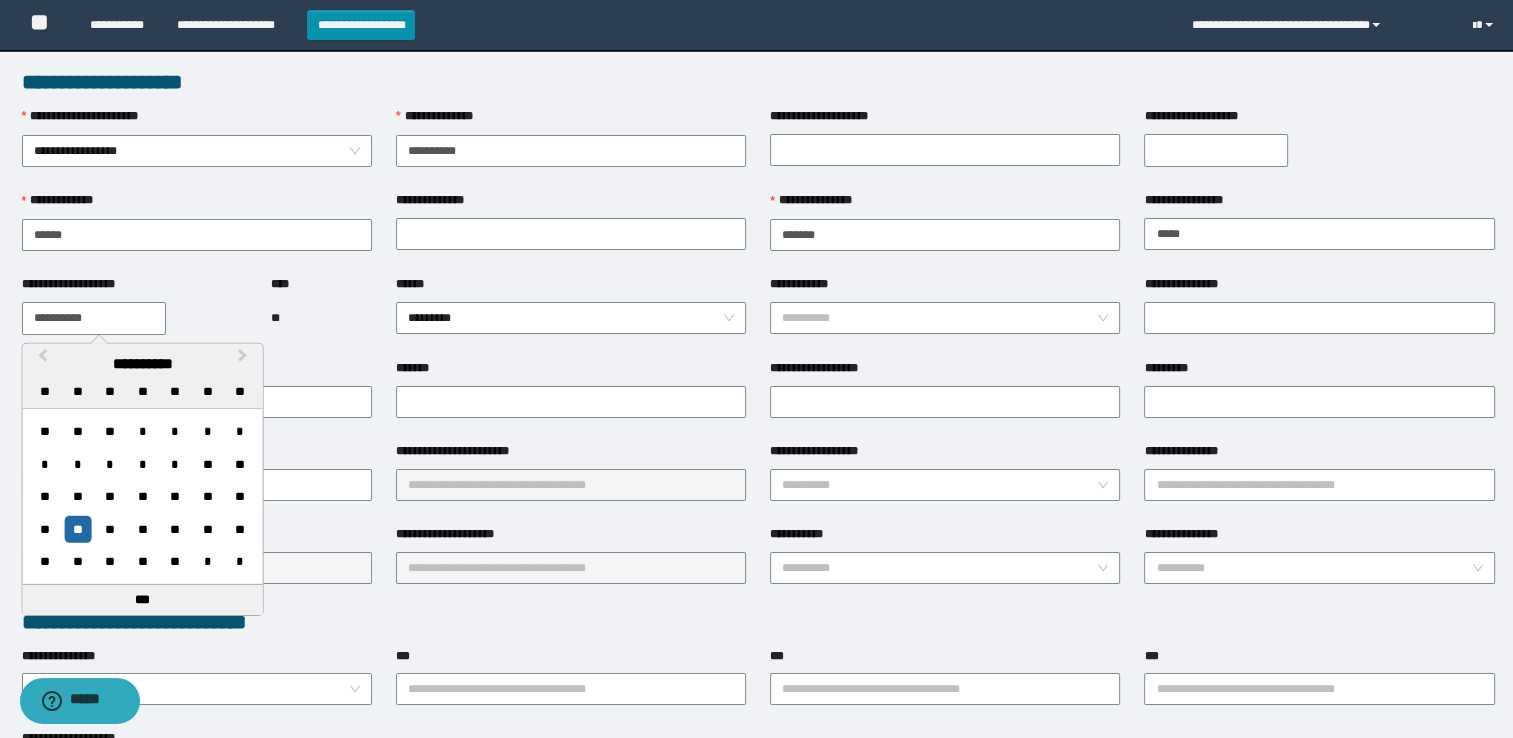 type on "**********" 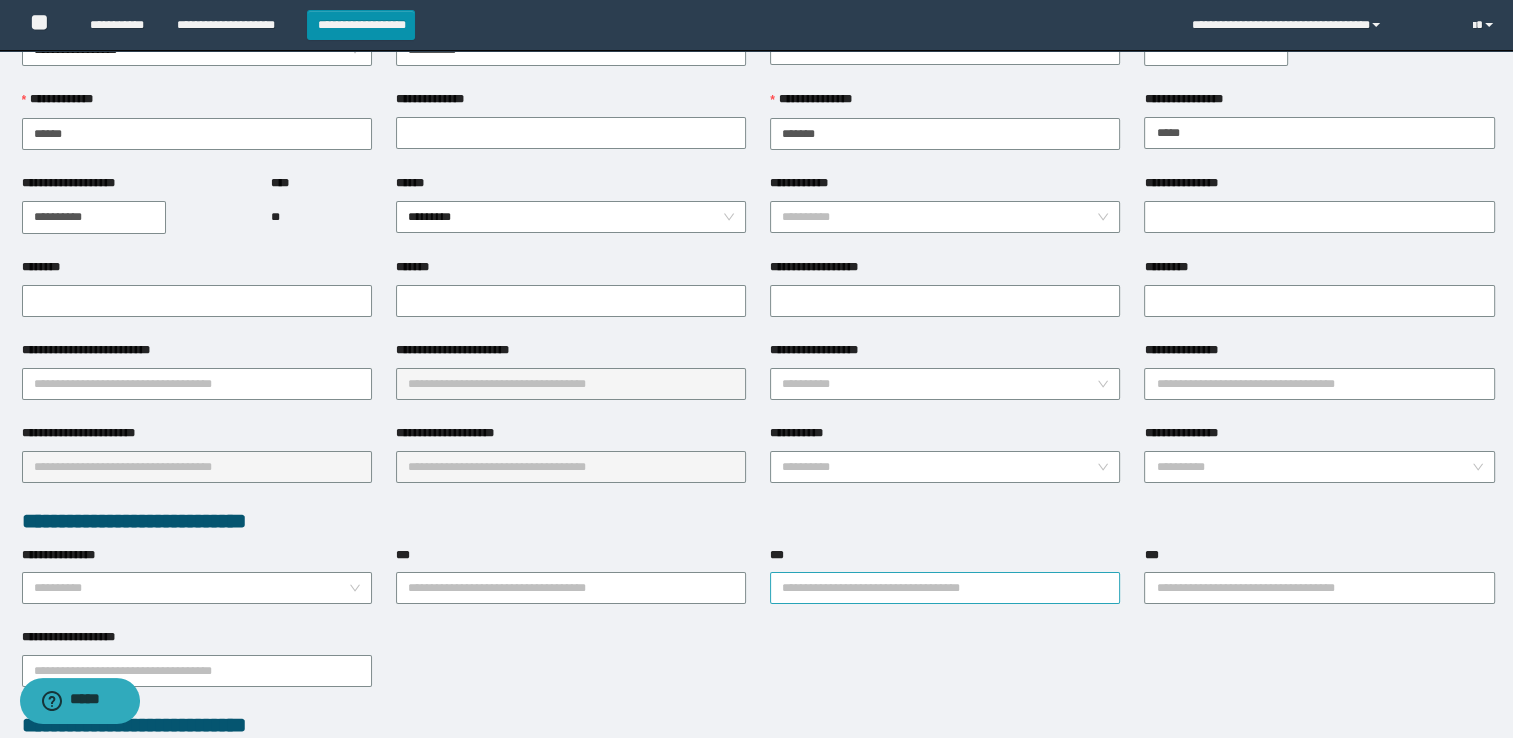 scroll, scrollTop: 320, scrollLeft: 0, axis: vertical 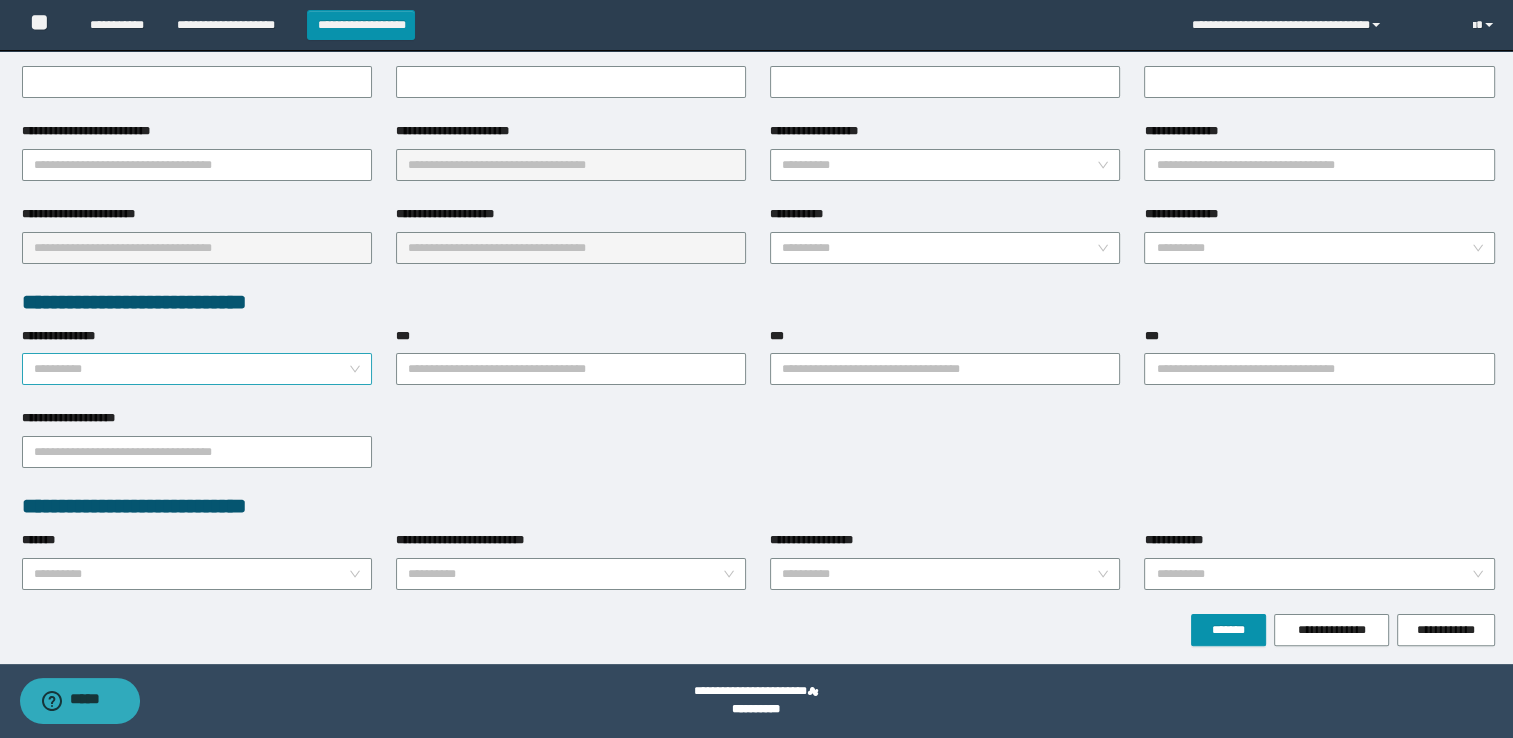 click on "**********" at bounding box center (191, 369) 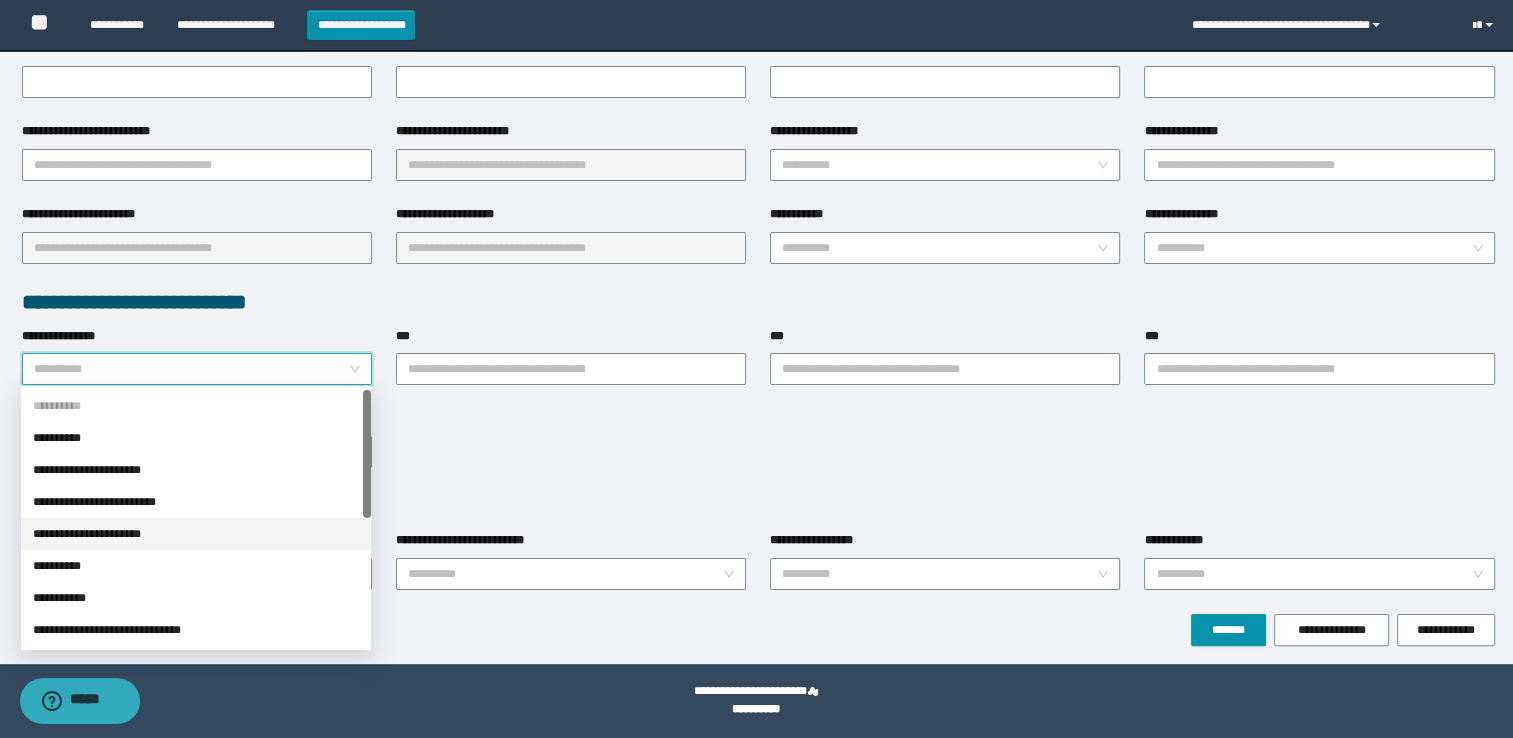 scroll, scrollTop: 256, scrollLeft: 0, axis: vertical 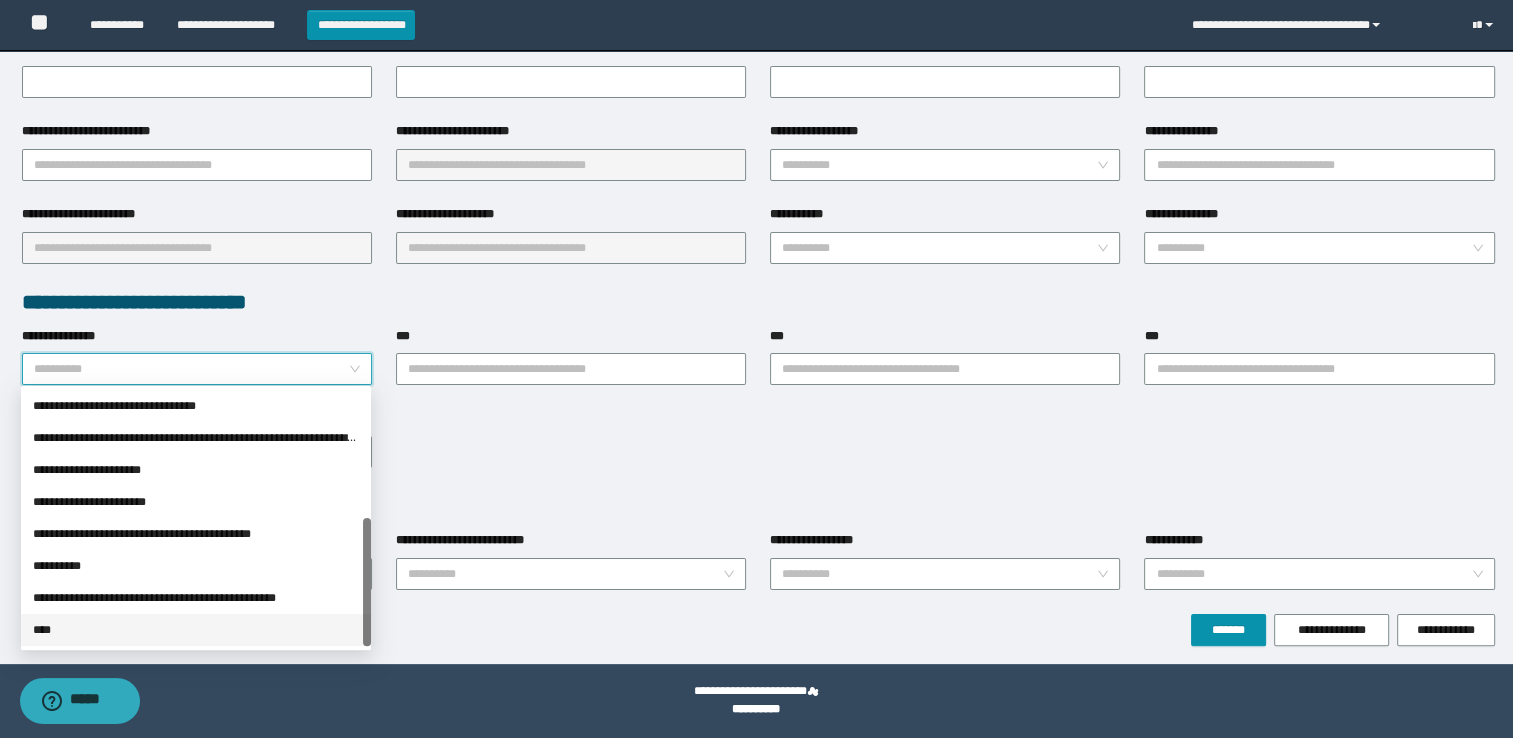 click on "****" at bounding box center [196, 630] 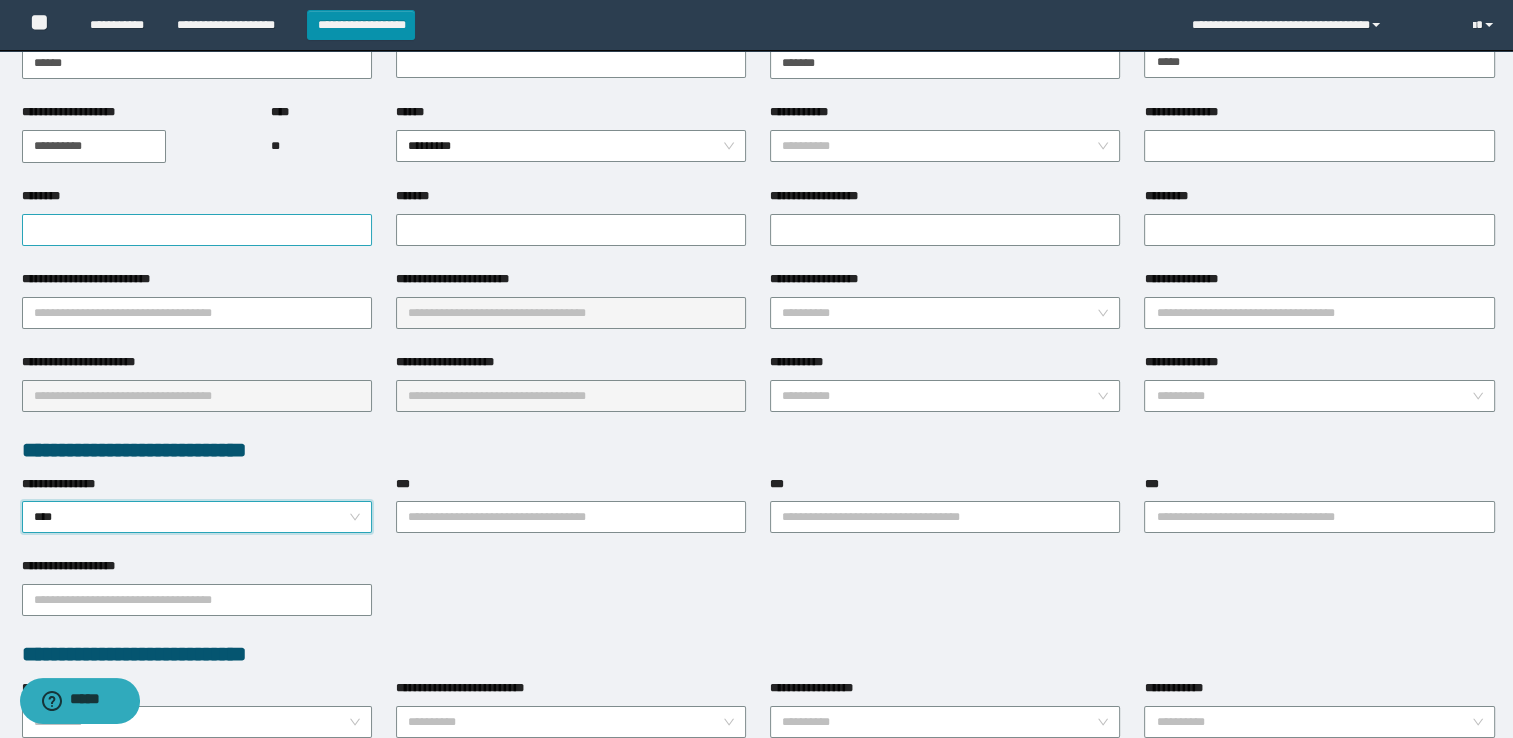 scroll, scrollTop: 20, scrollLeft: 0, axis: vertical 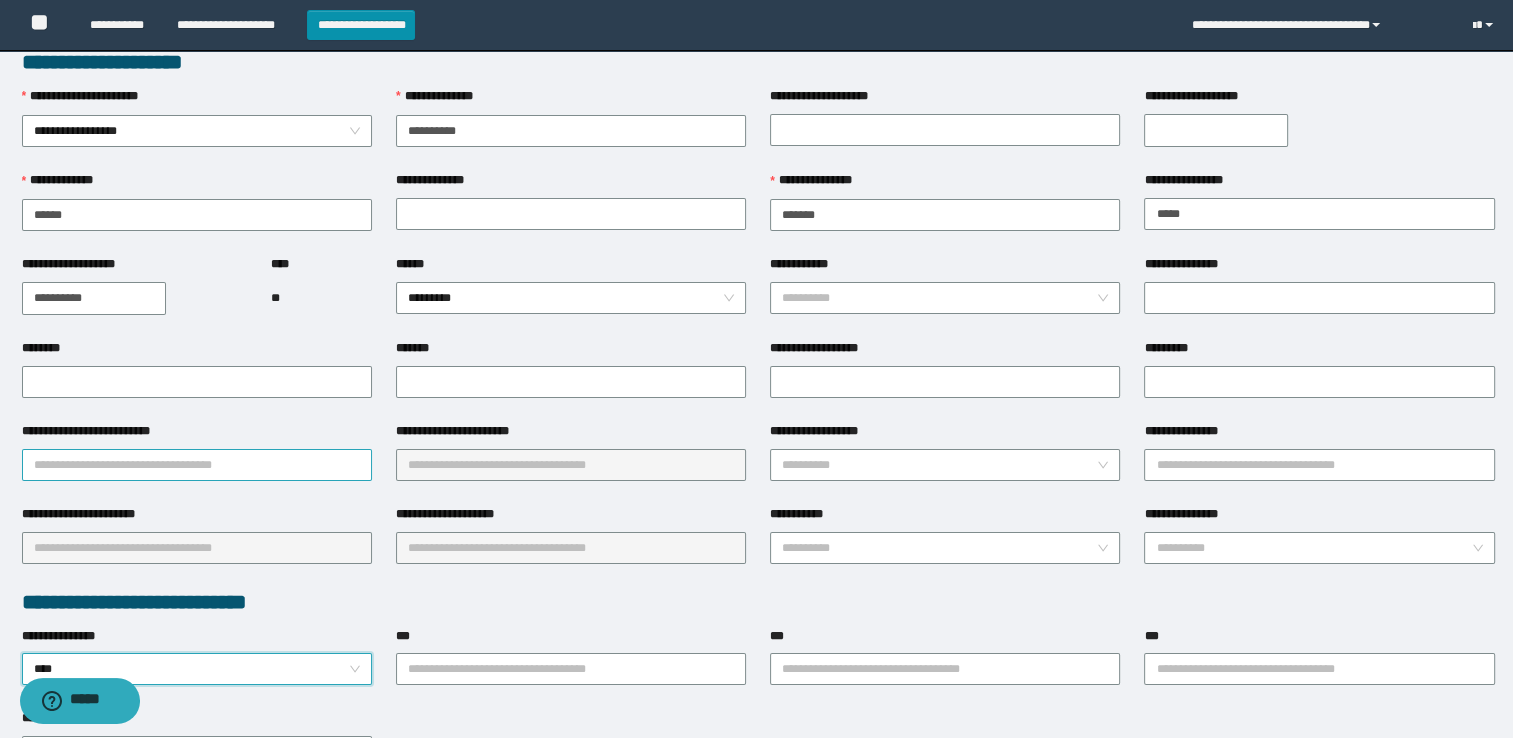 click on "**********" at bounding box center (197, 465) 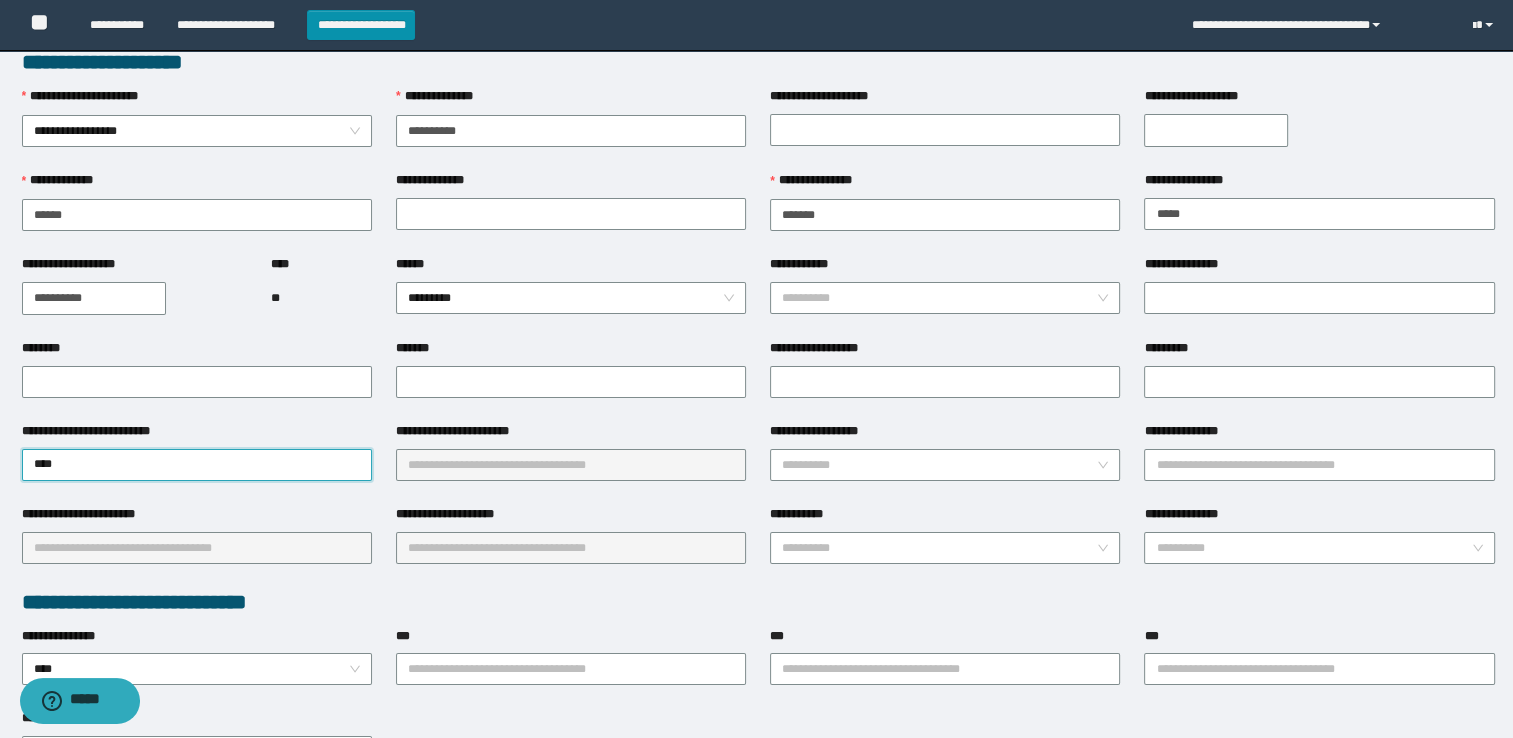 type on "*****" 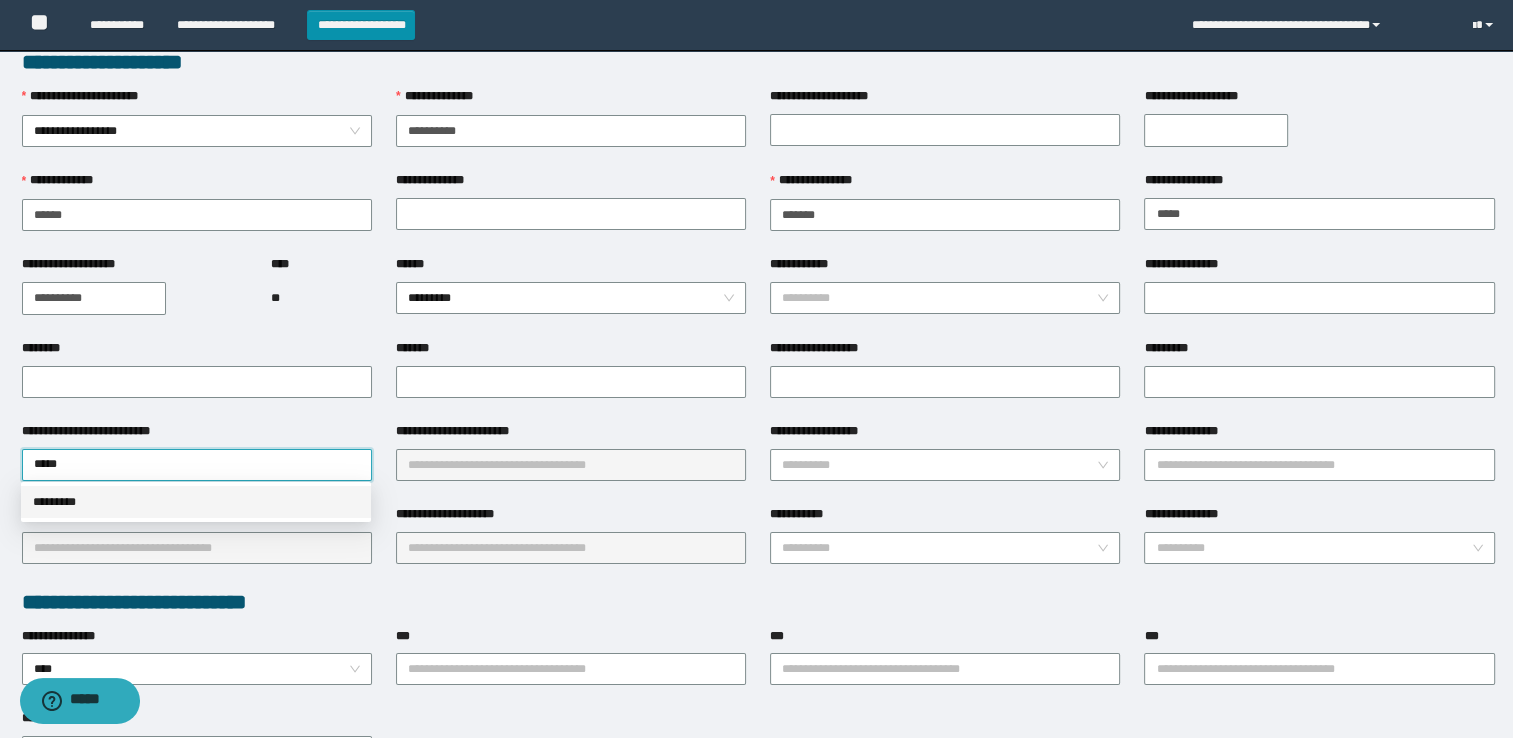 click on "*********" at bounding box center (196, 502) 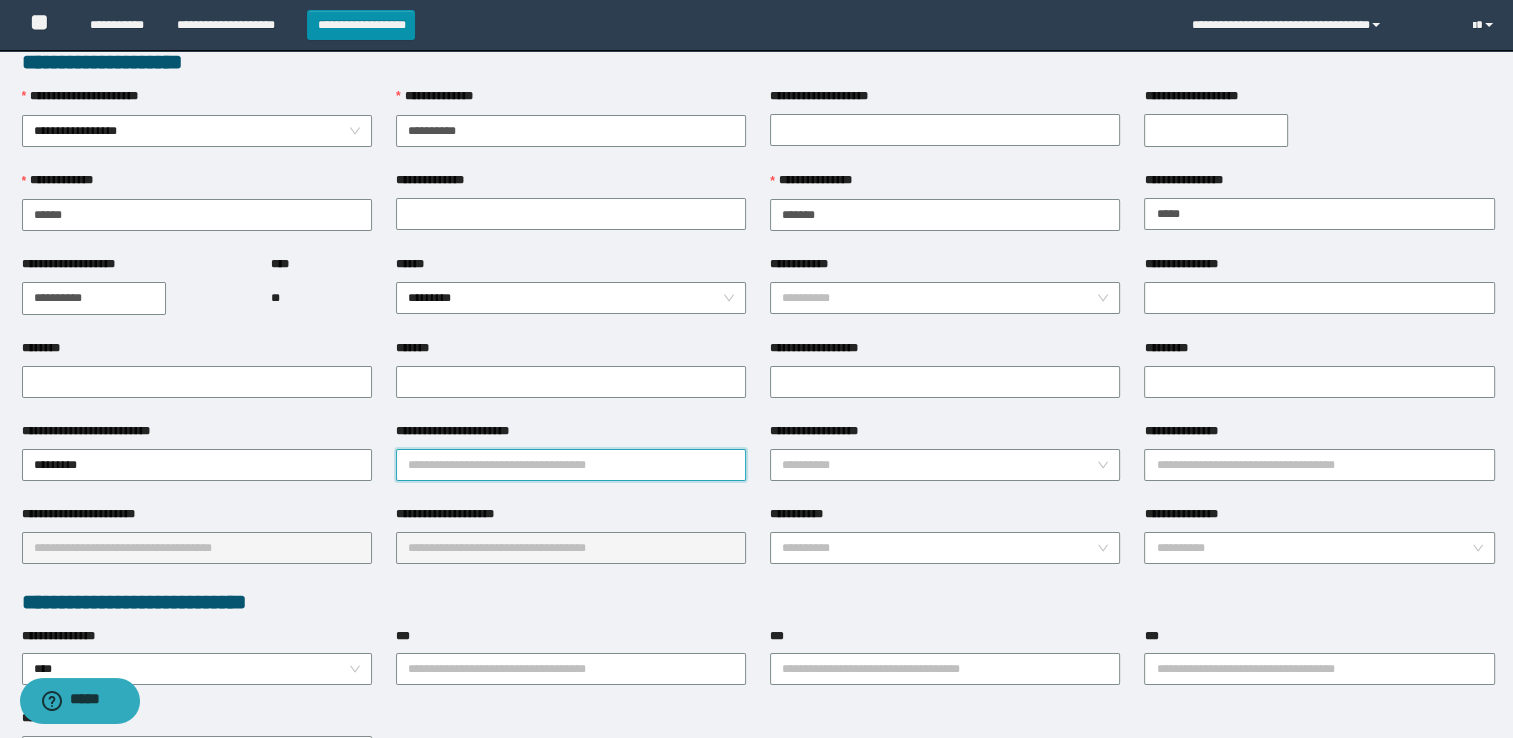click on "**********" at bounding box center (571, 465) 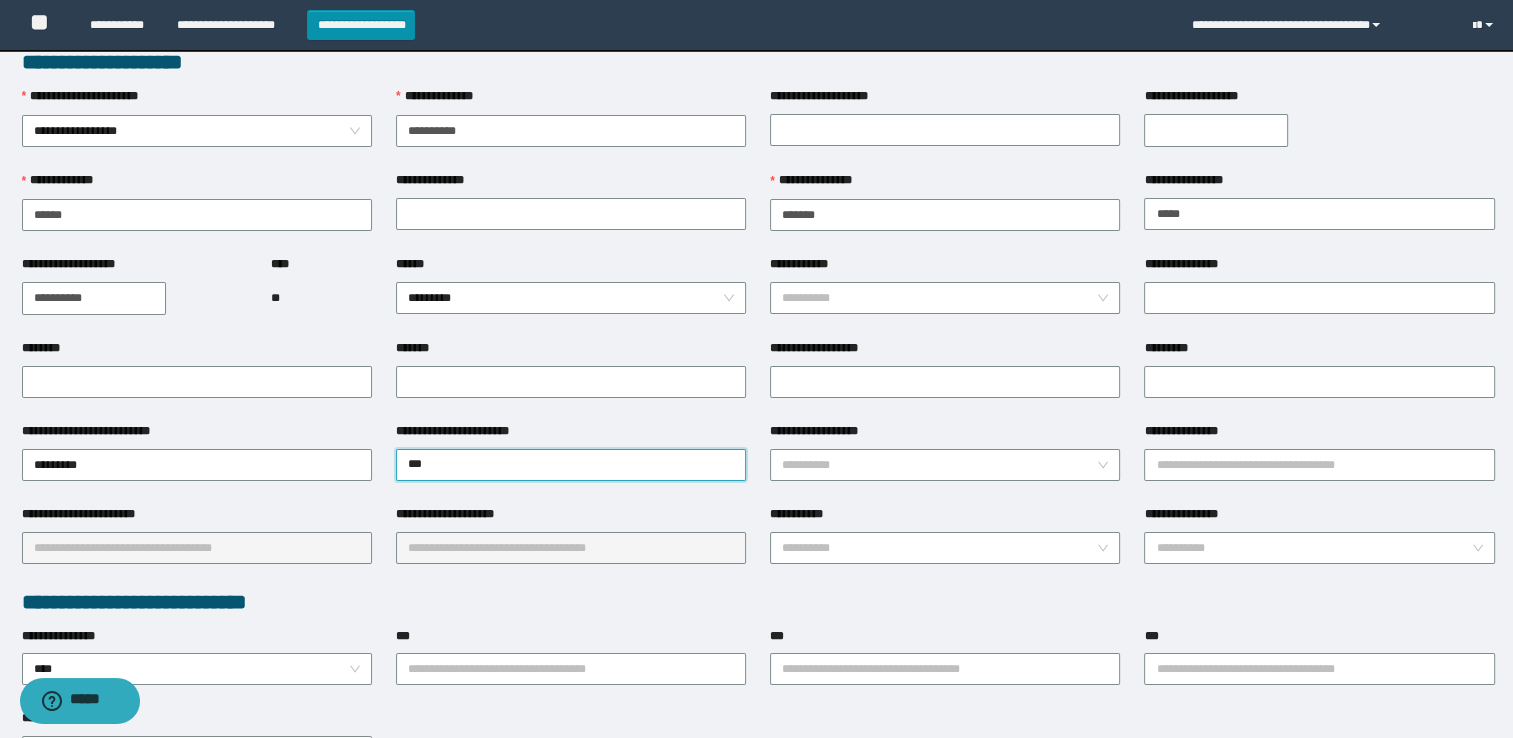 type on "****" 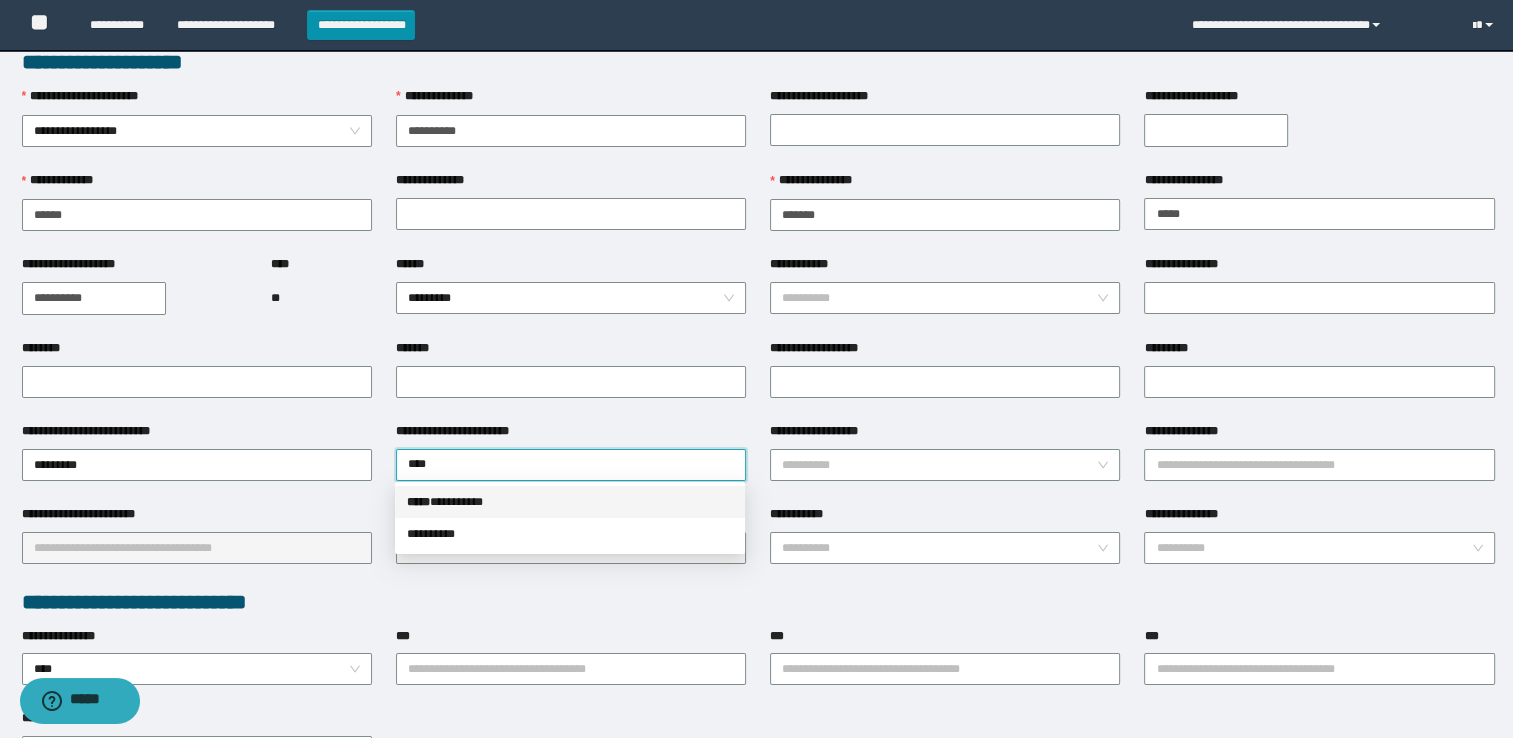 click on "***** * ********" at bounding box center (570, 502) 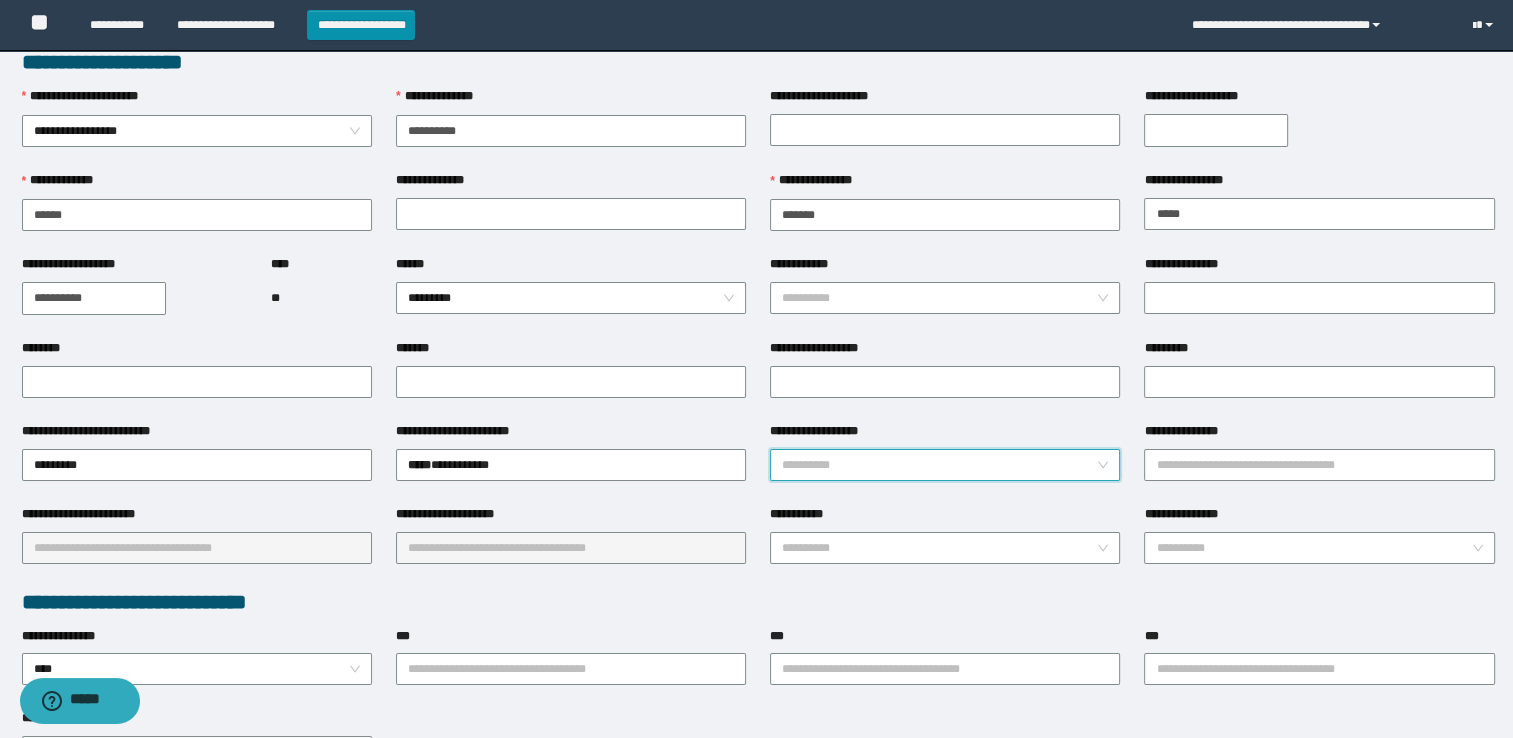 click on "**********" at bounding box center (939, 465) 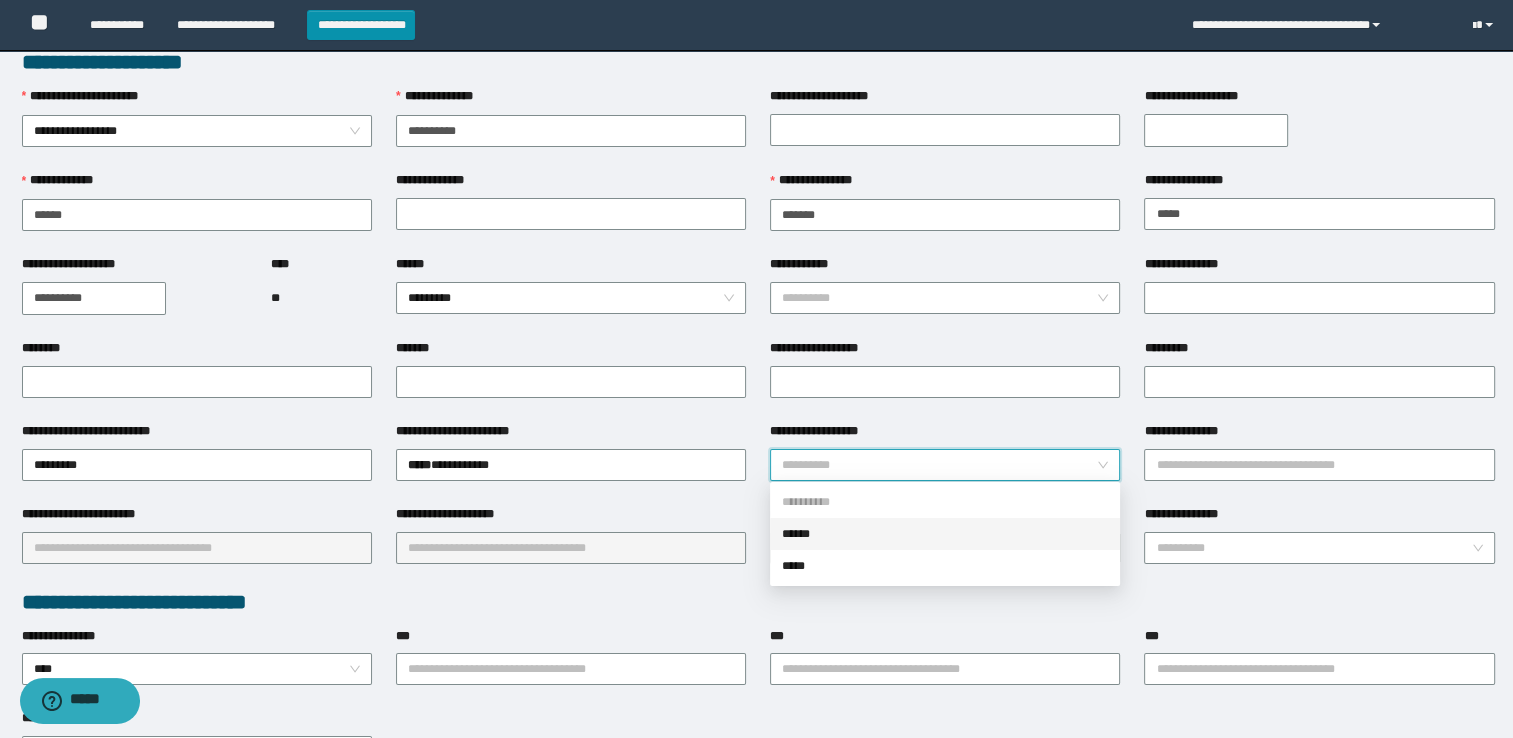 click on "******" at bounding box center (945, 534) 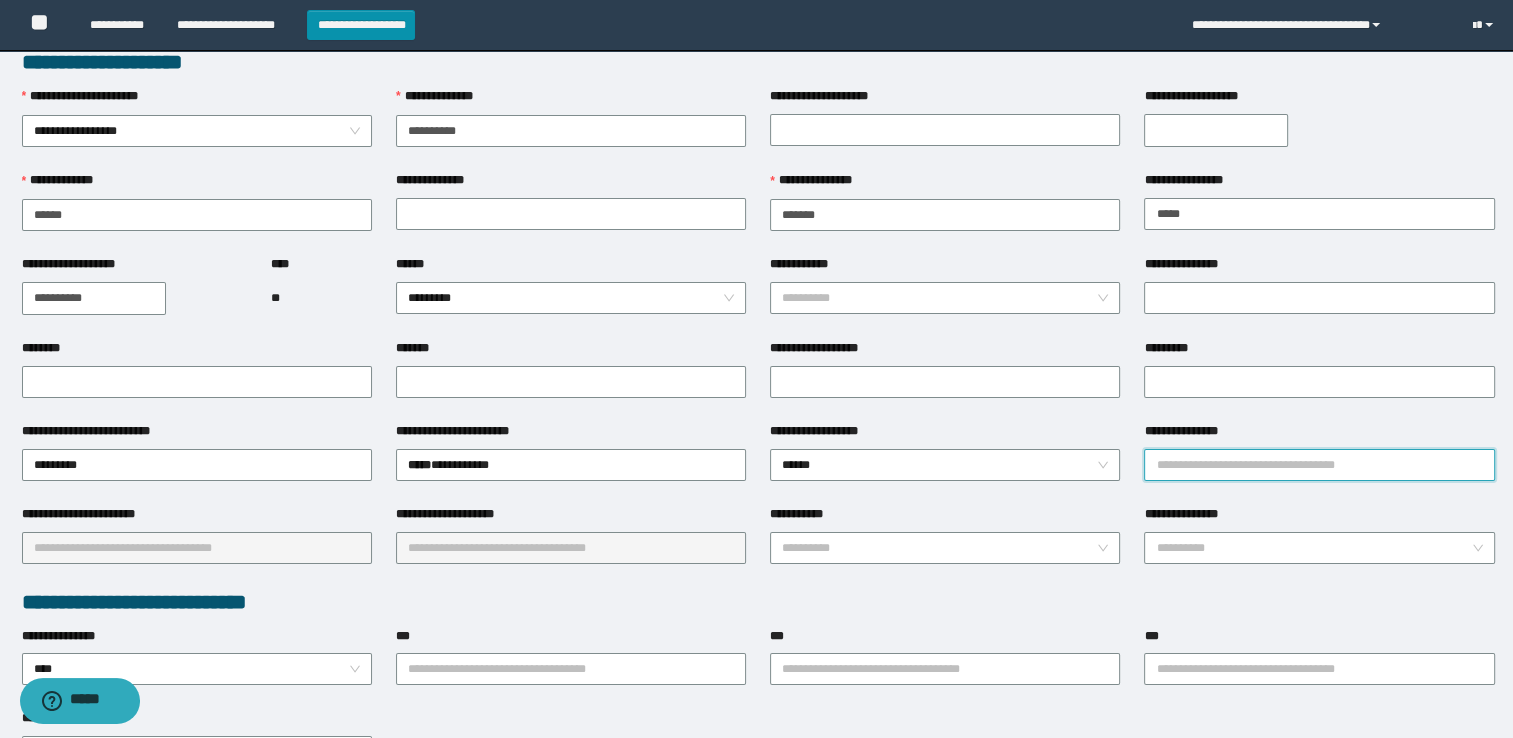 click on "**********" at bounding box center [1319, 465] 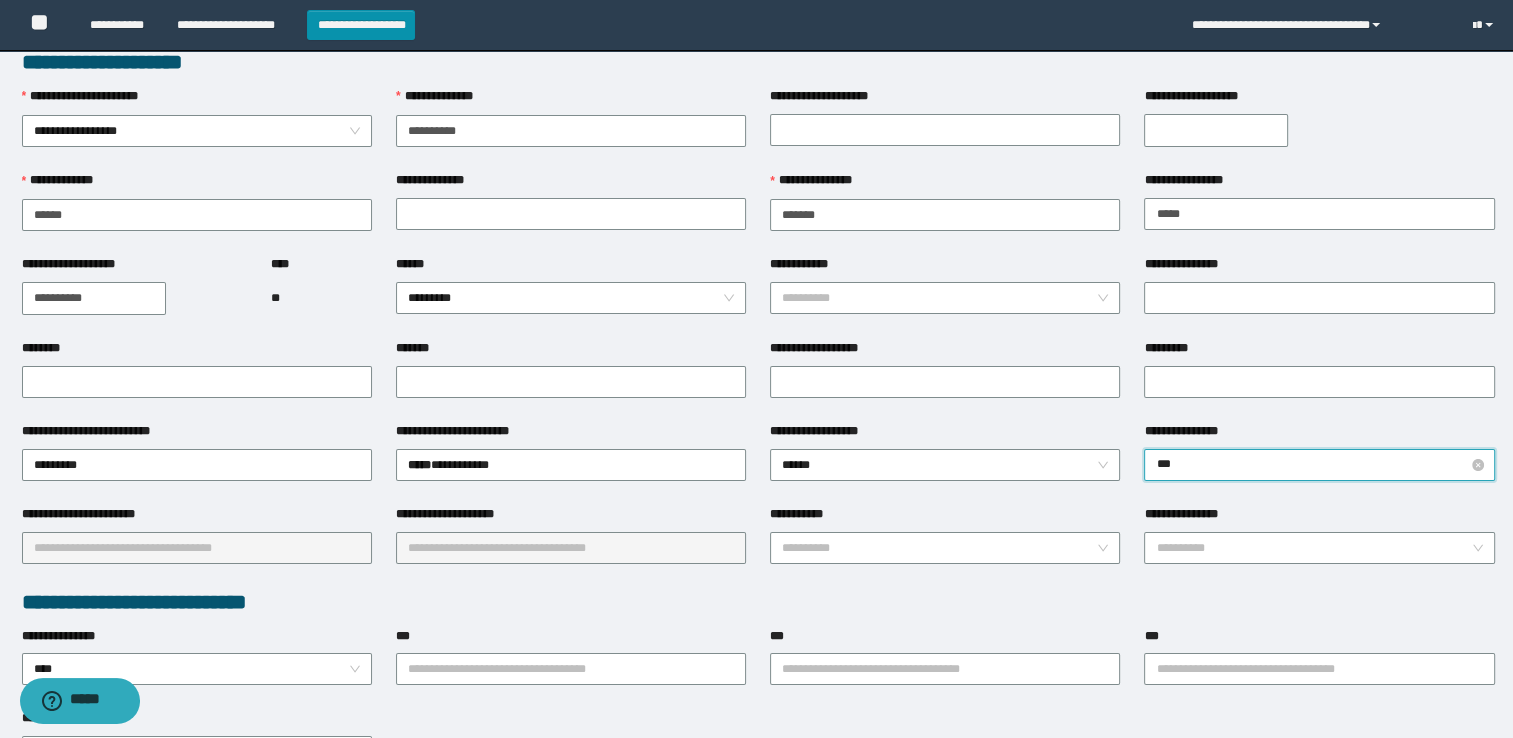 type on "****" 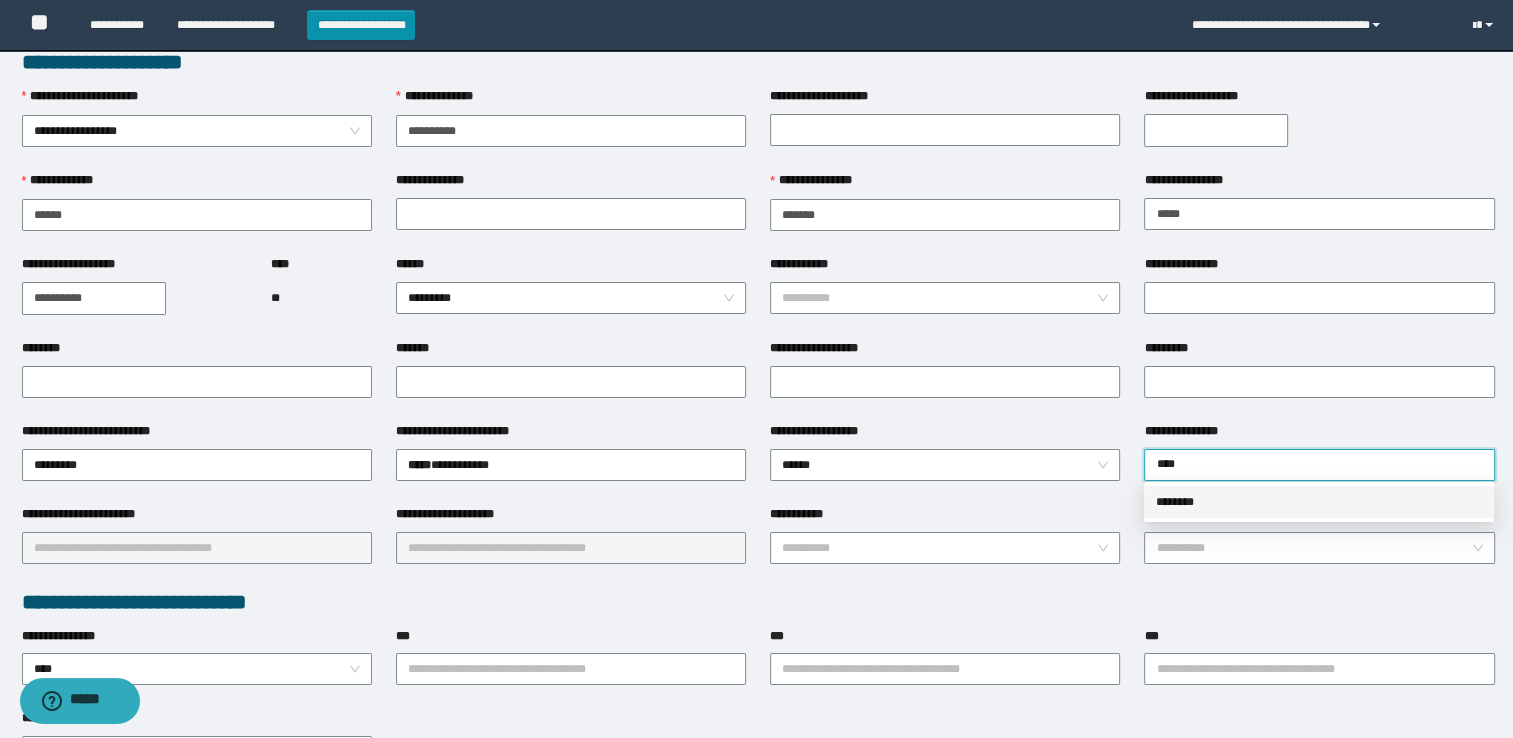click on "********" at bounding box center [1319, 502] 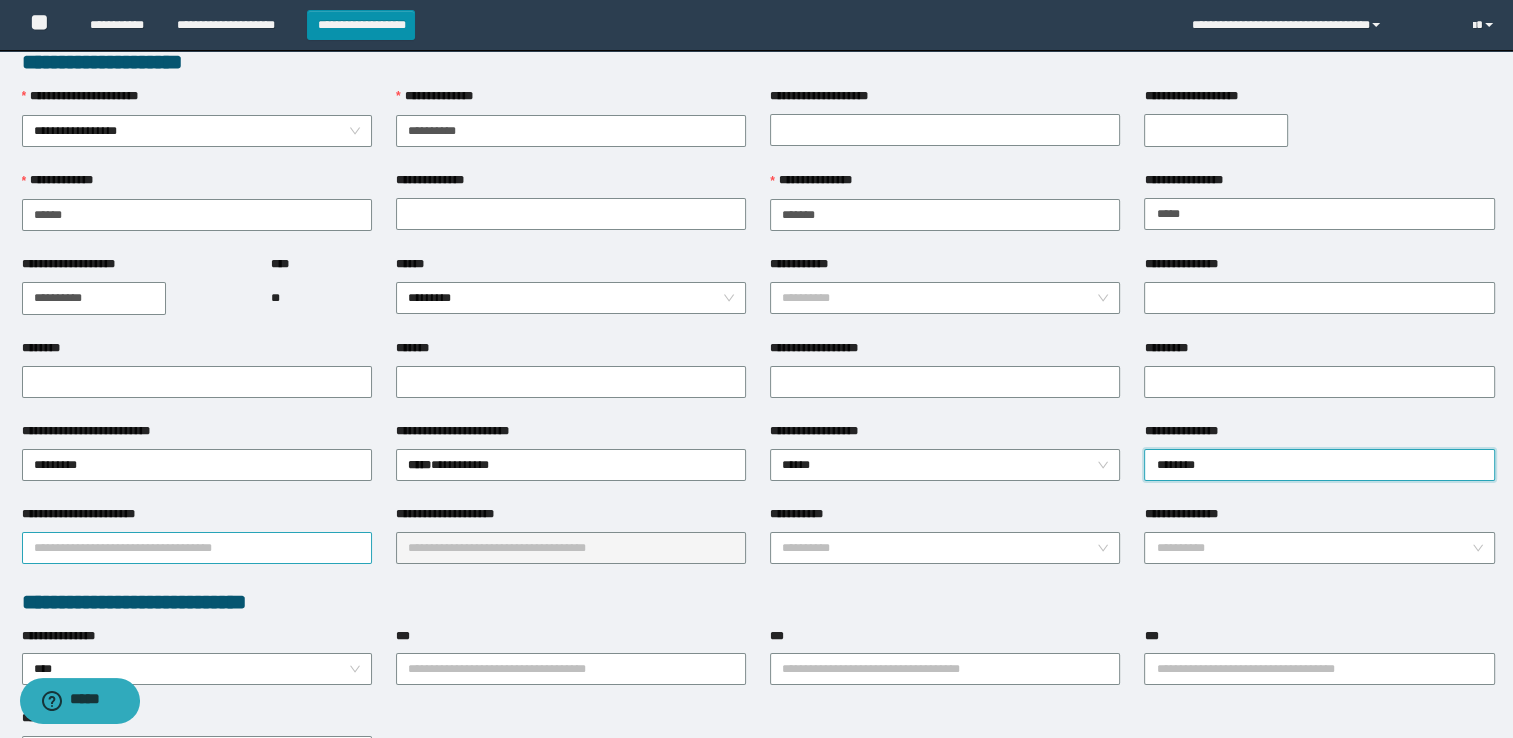 click on "**********" at bounding box center [197, 548] 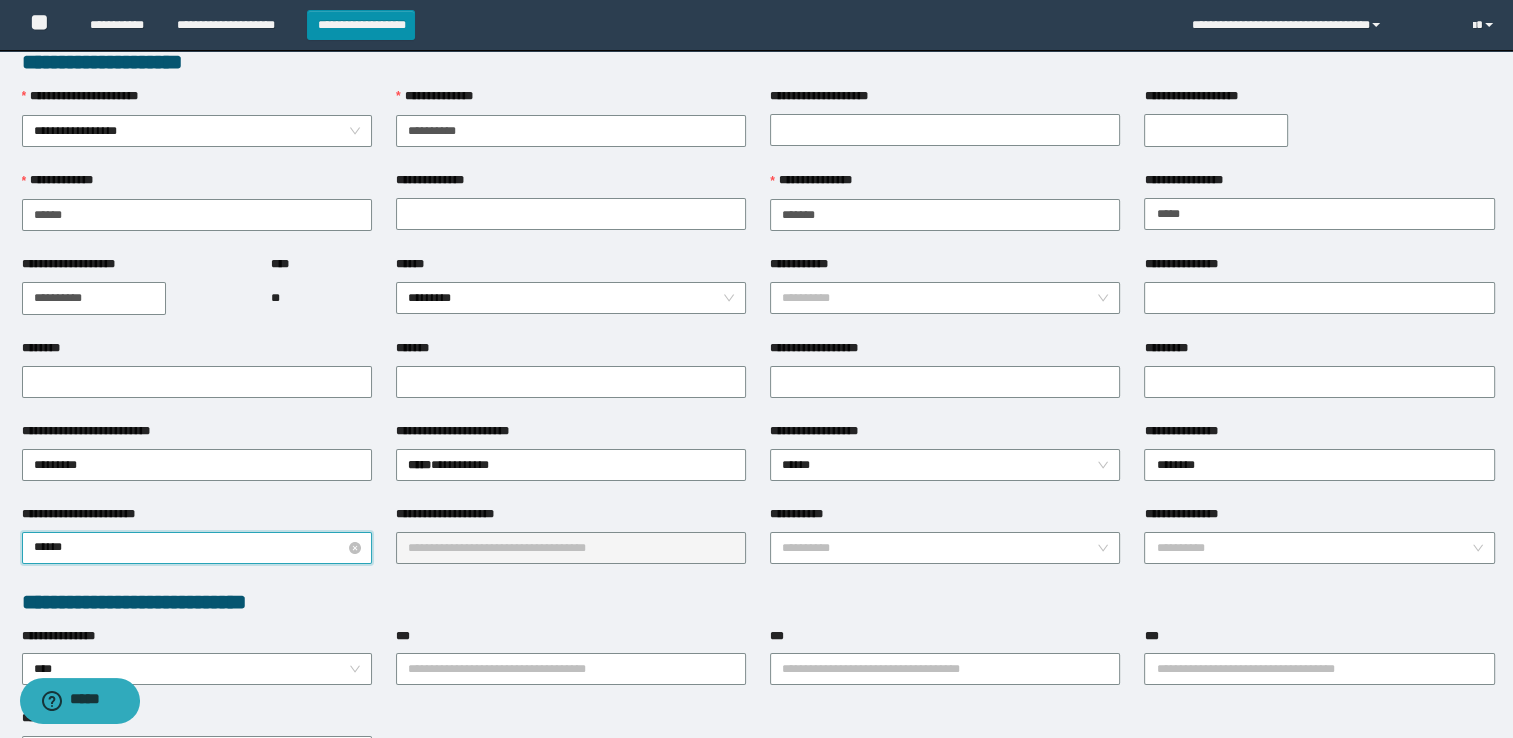 type on "*******" 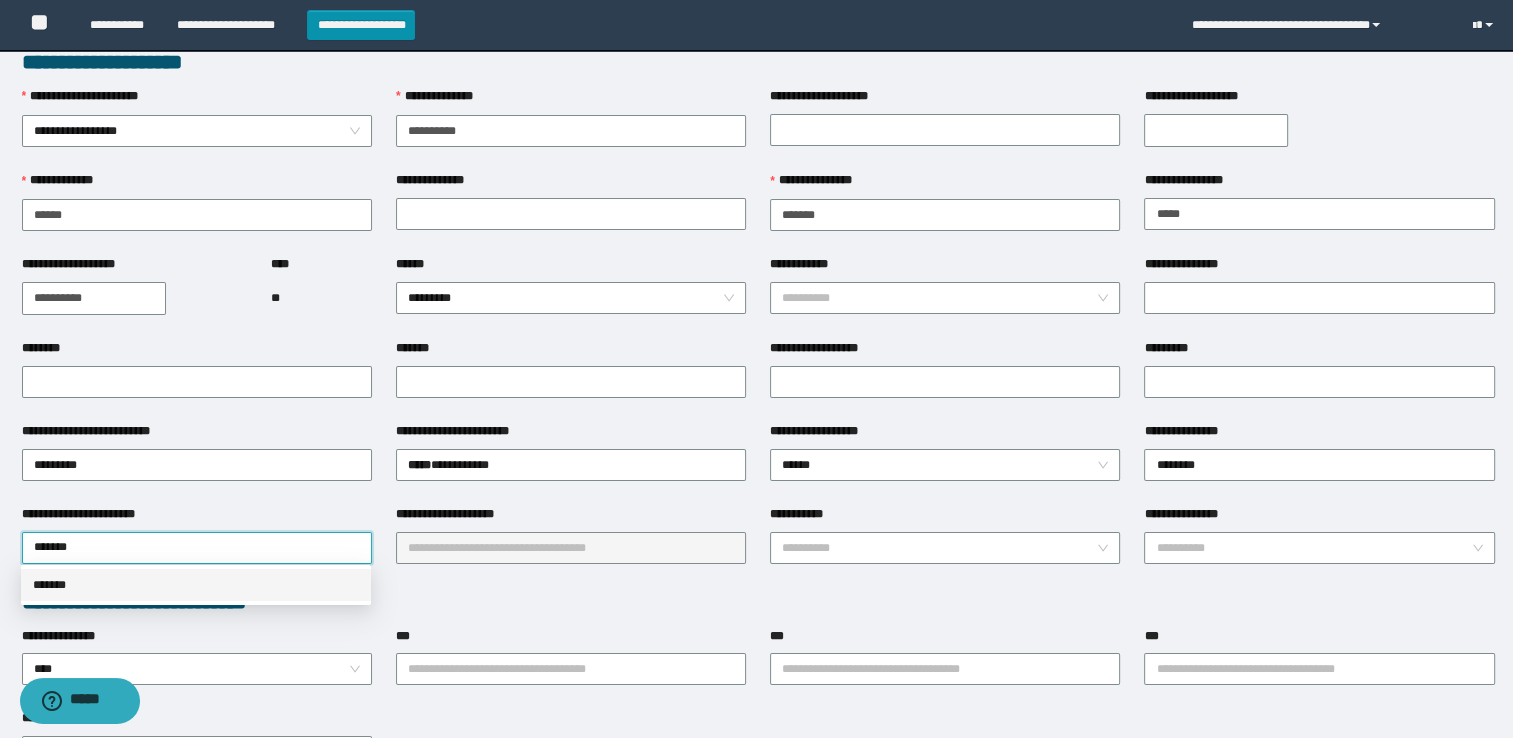 click on "*******" at bounding box center [196, 585] 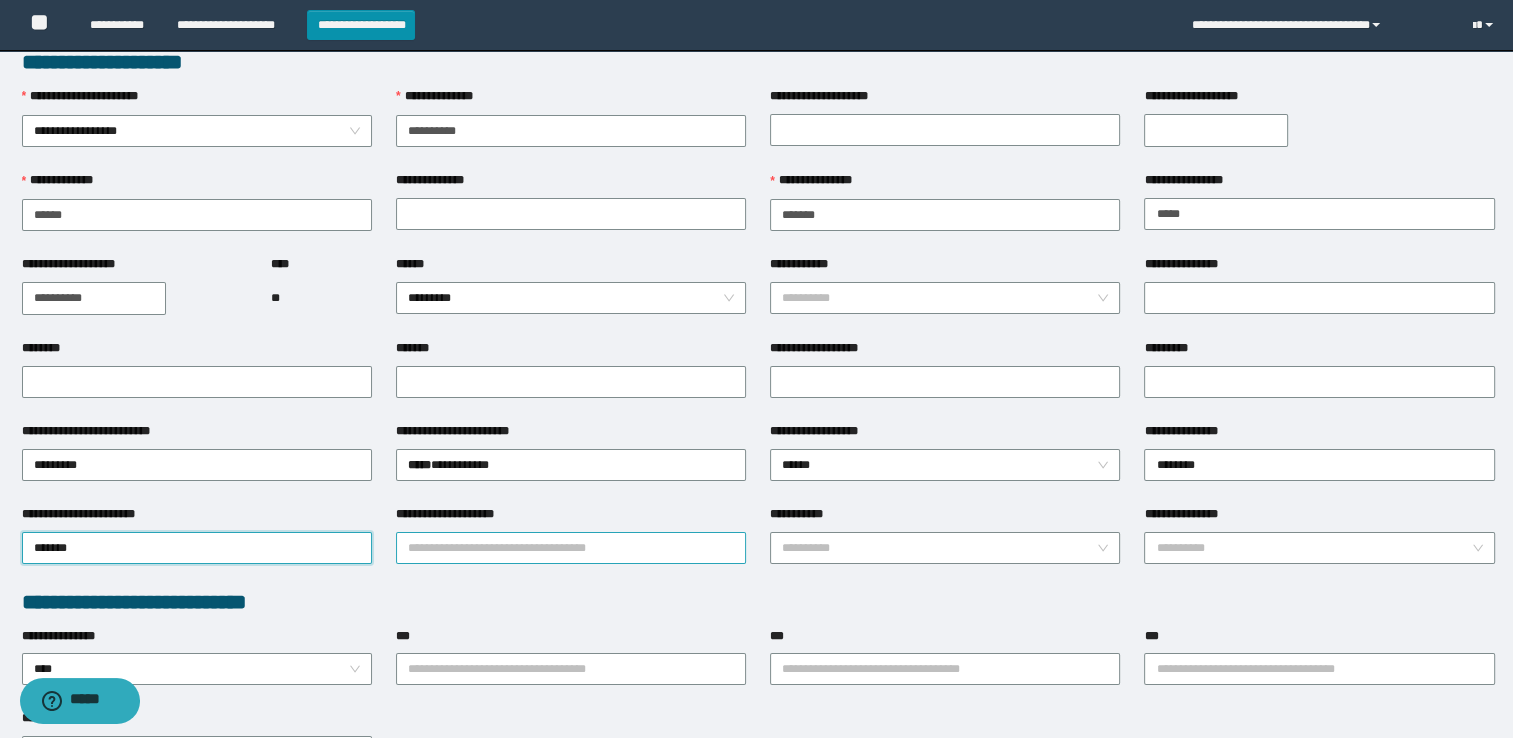 click on "**********" at bounding box center (571, 548) 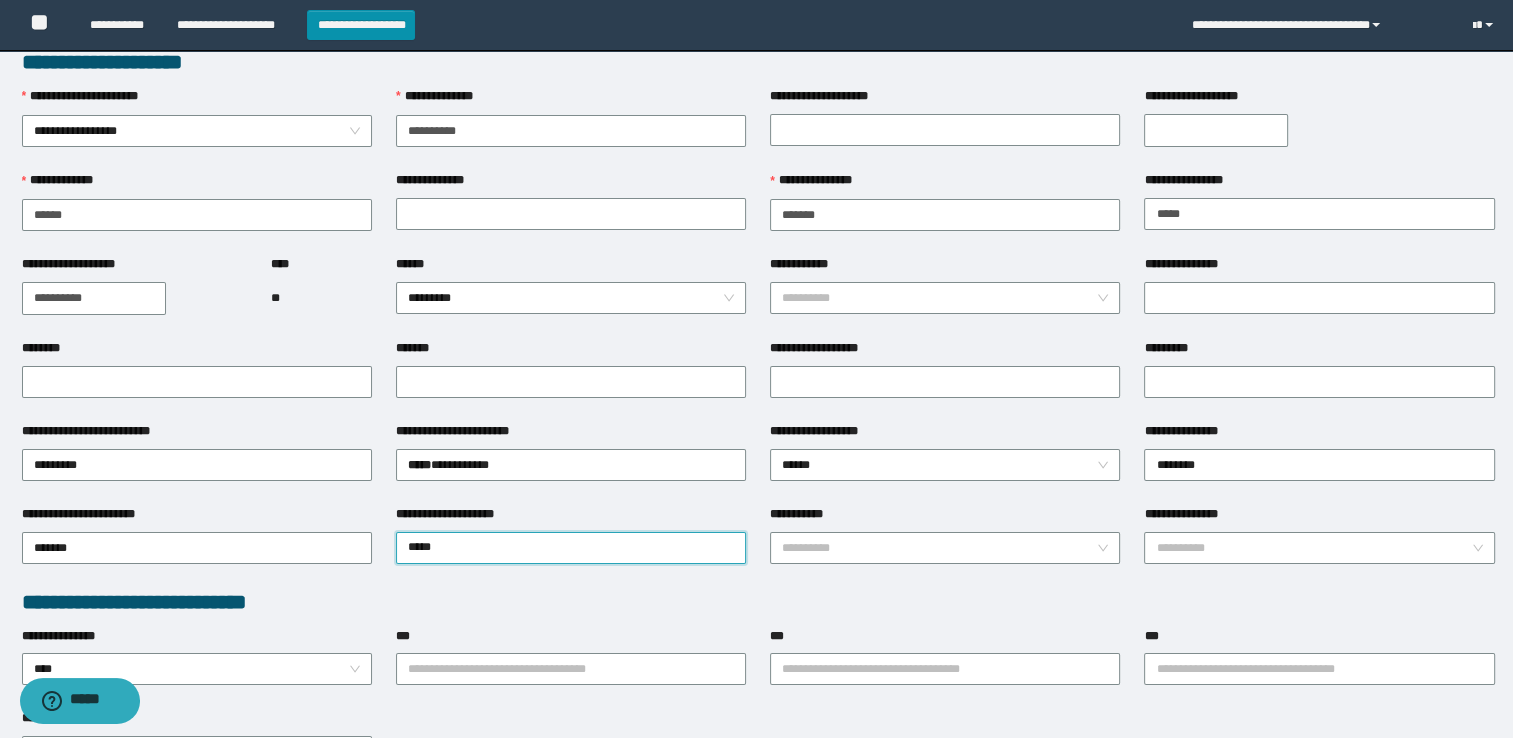 type on "******" 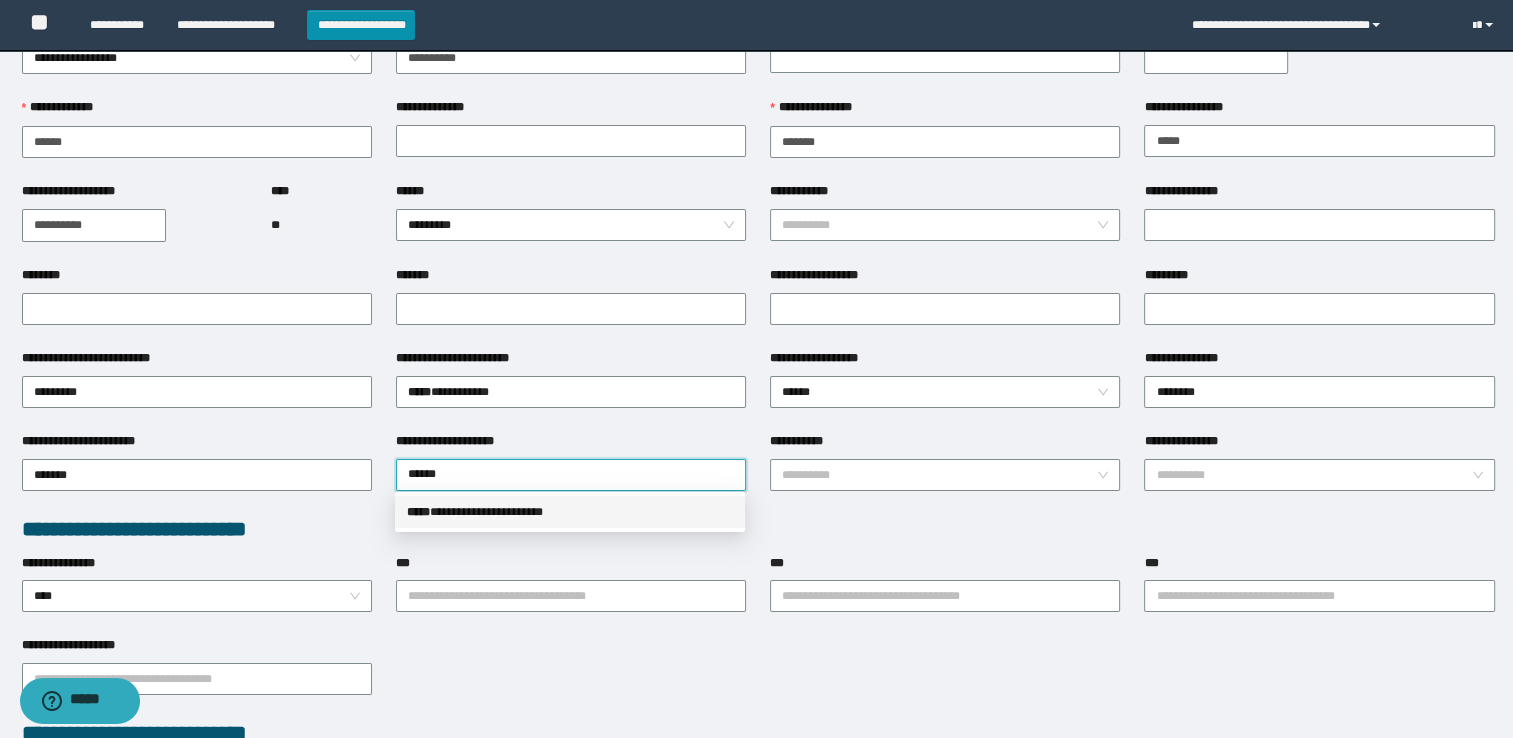 scroll, scrollTop: 120, scrollLeft: 0, axis: vertical 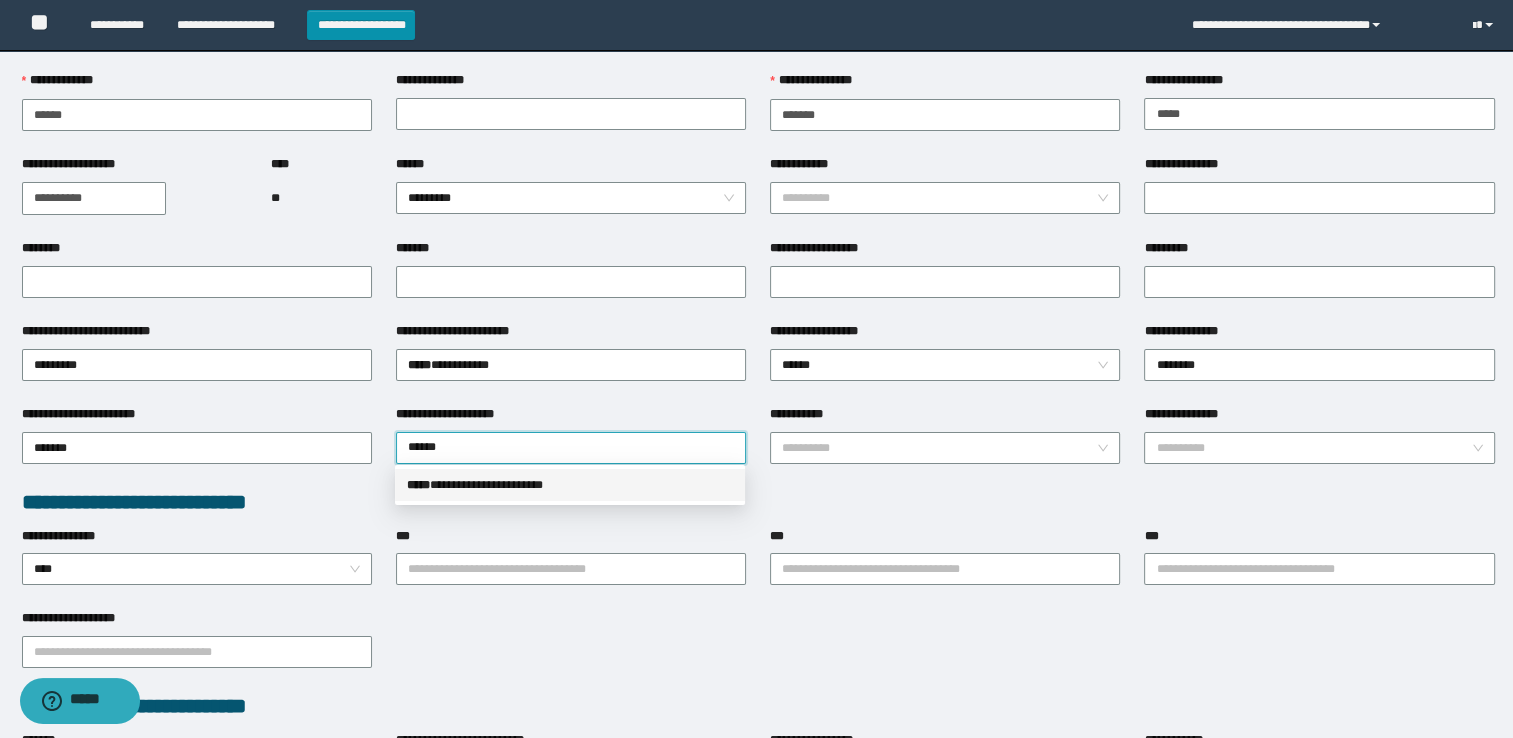click on "**********" at bounding box center (570, 485) 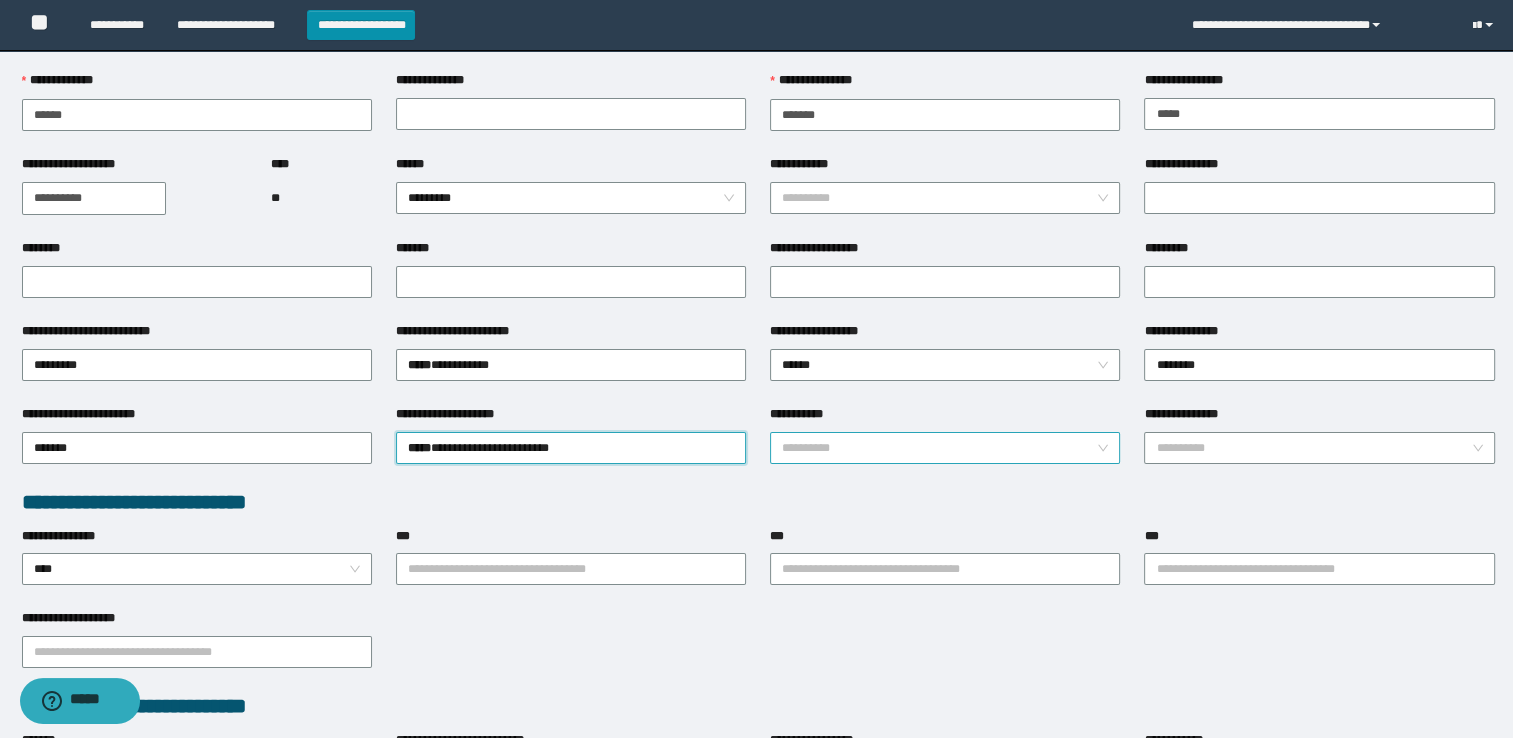 click on "**********" at bounding box center (939, 448) 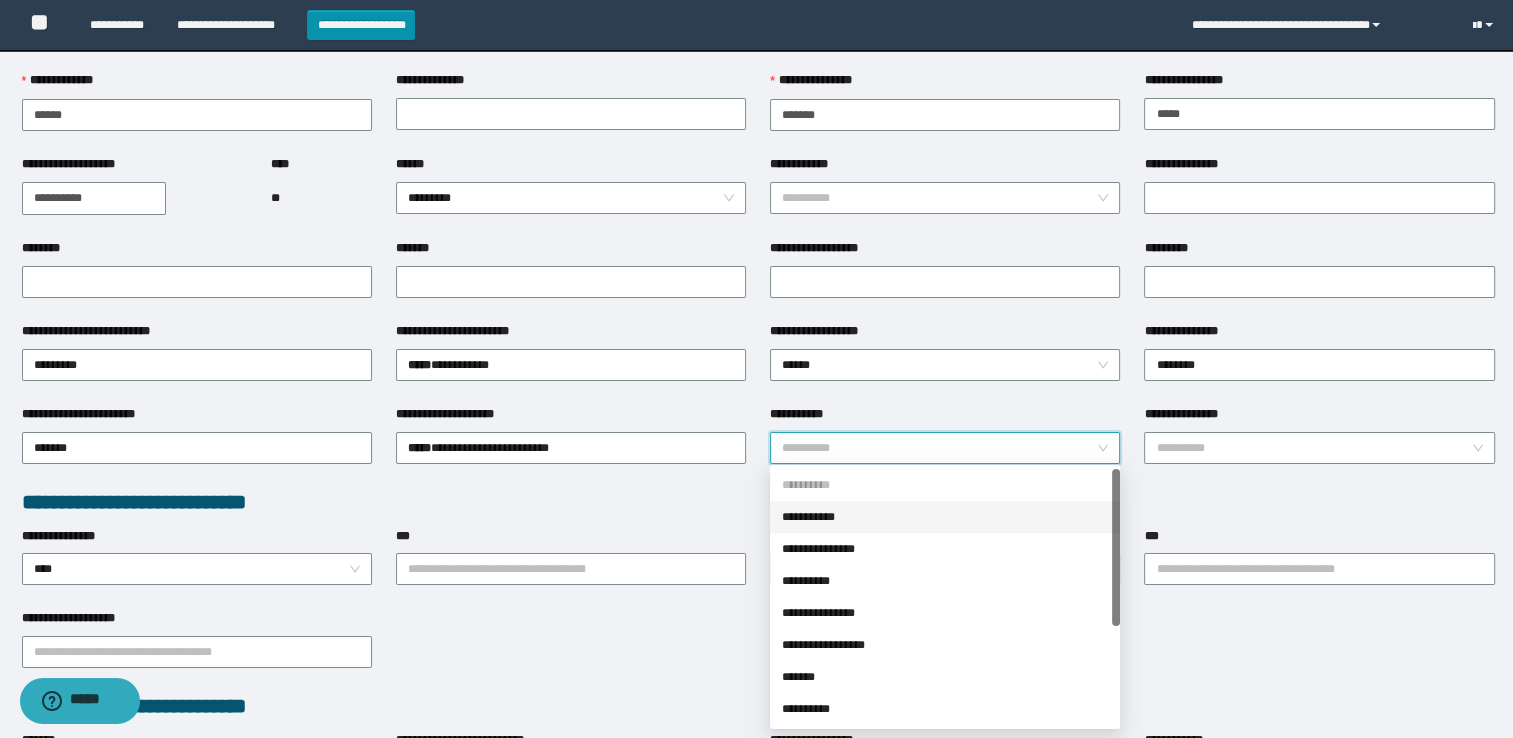 click on "**********" at bounding box center [758, 502] 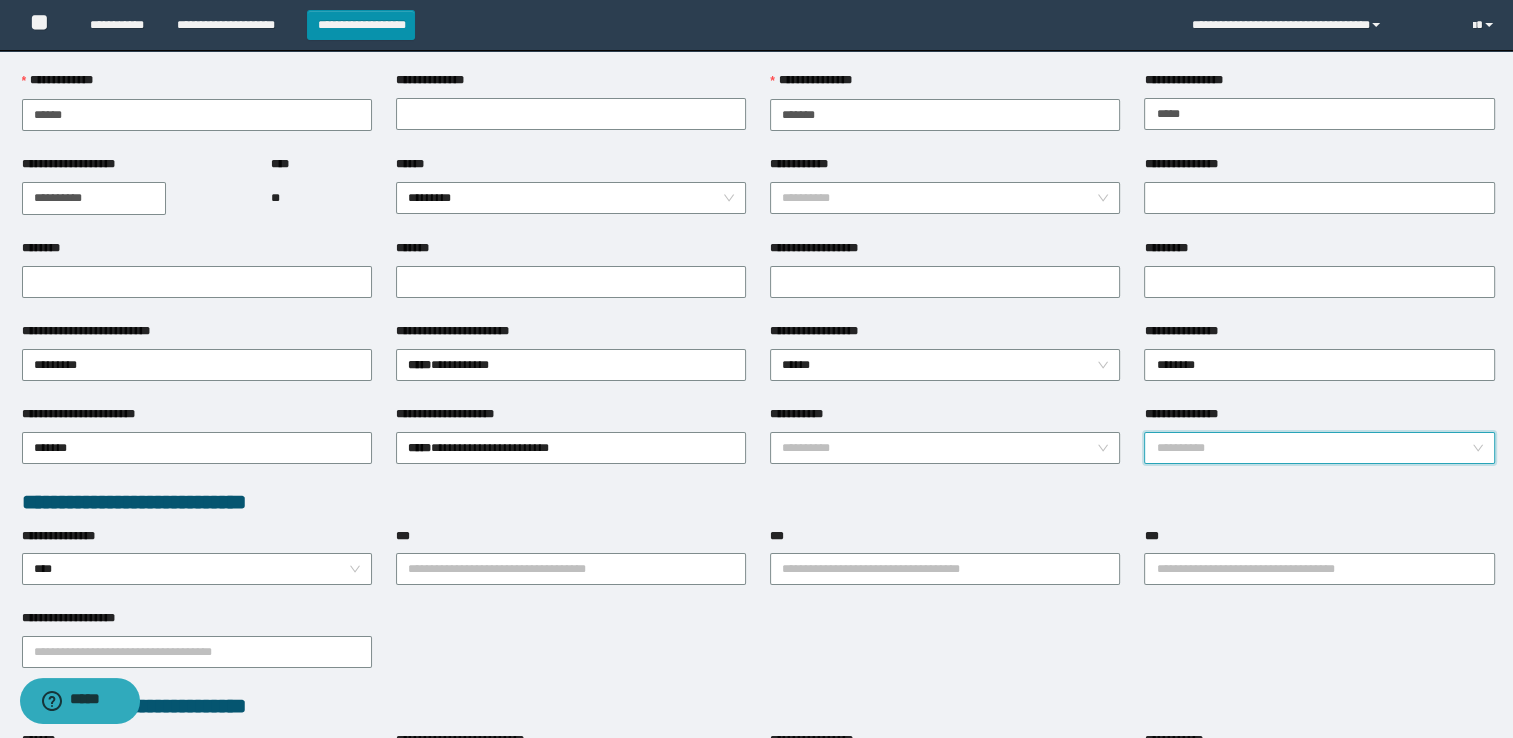 click on "**********" at bounding box center (1313, 448) 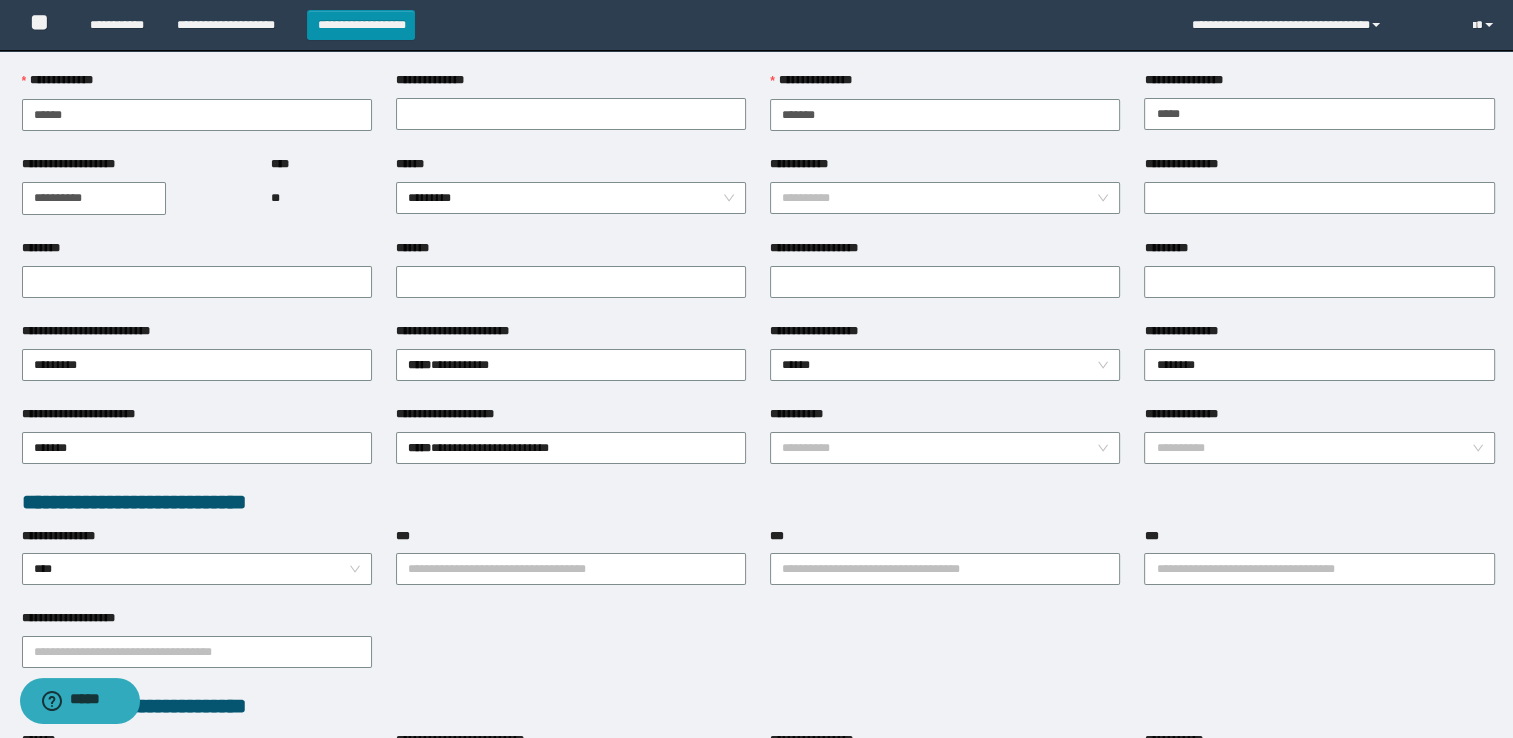 click on "**********" at bounding box center (758, 502) 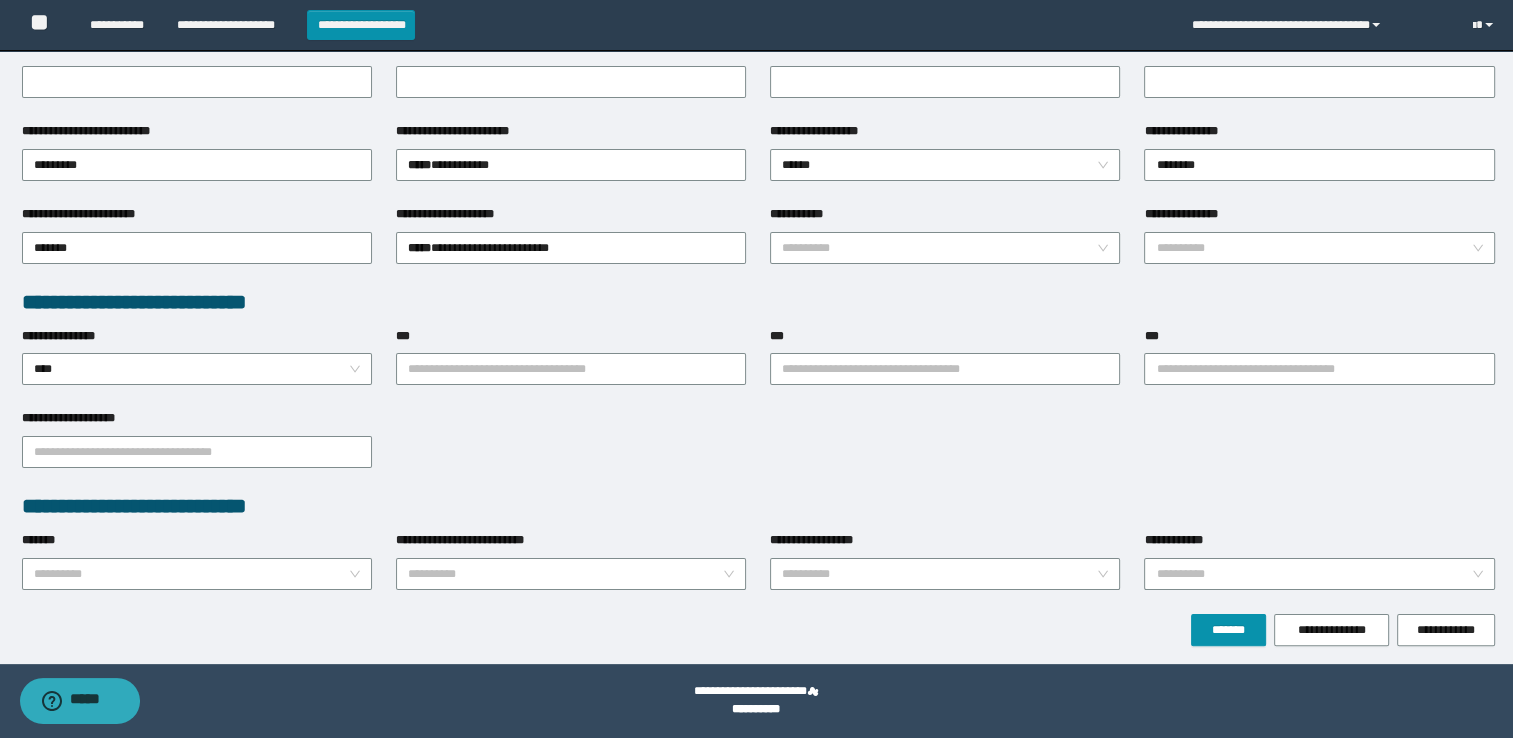 scroll, scrollTop: 320, scrollLeft: 0, axis: vertical 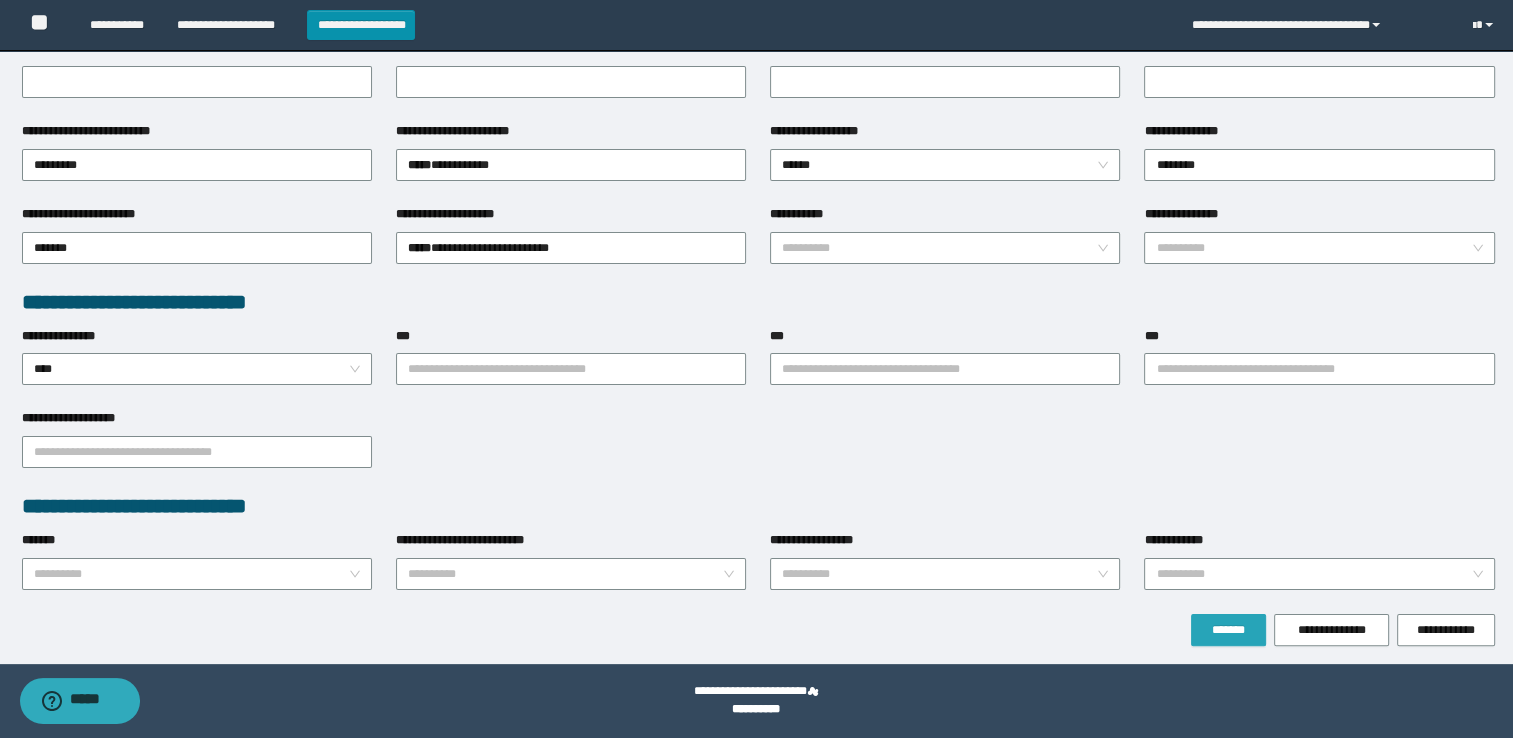 click on "*******" at bounding box center [1228, 630] 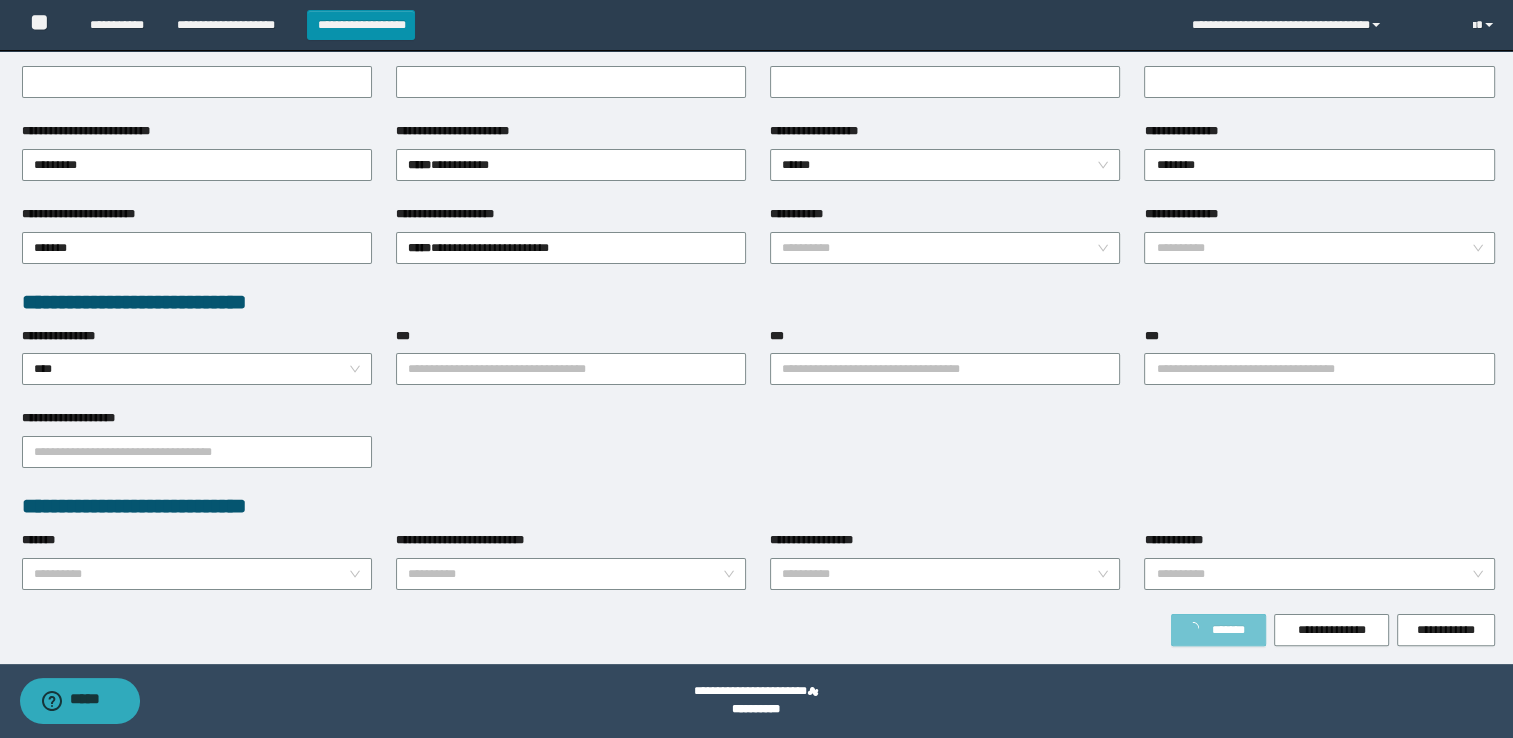 type on "******" 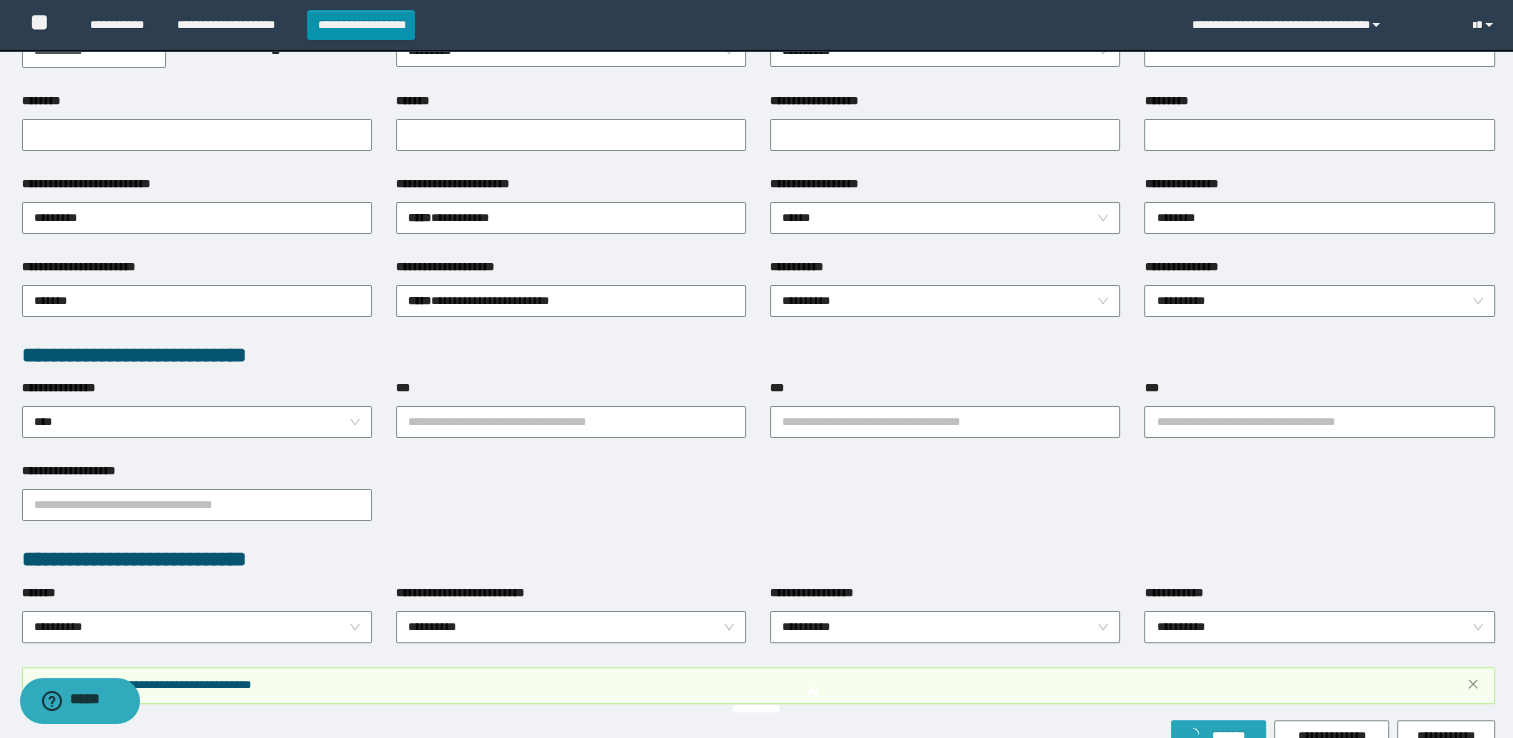 scroll, scrollTop: 372, scrollLeft: 0, axis: vertical 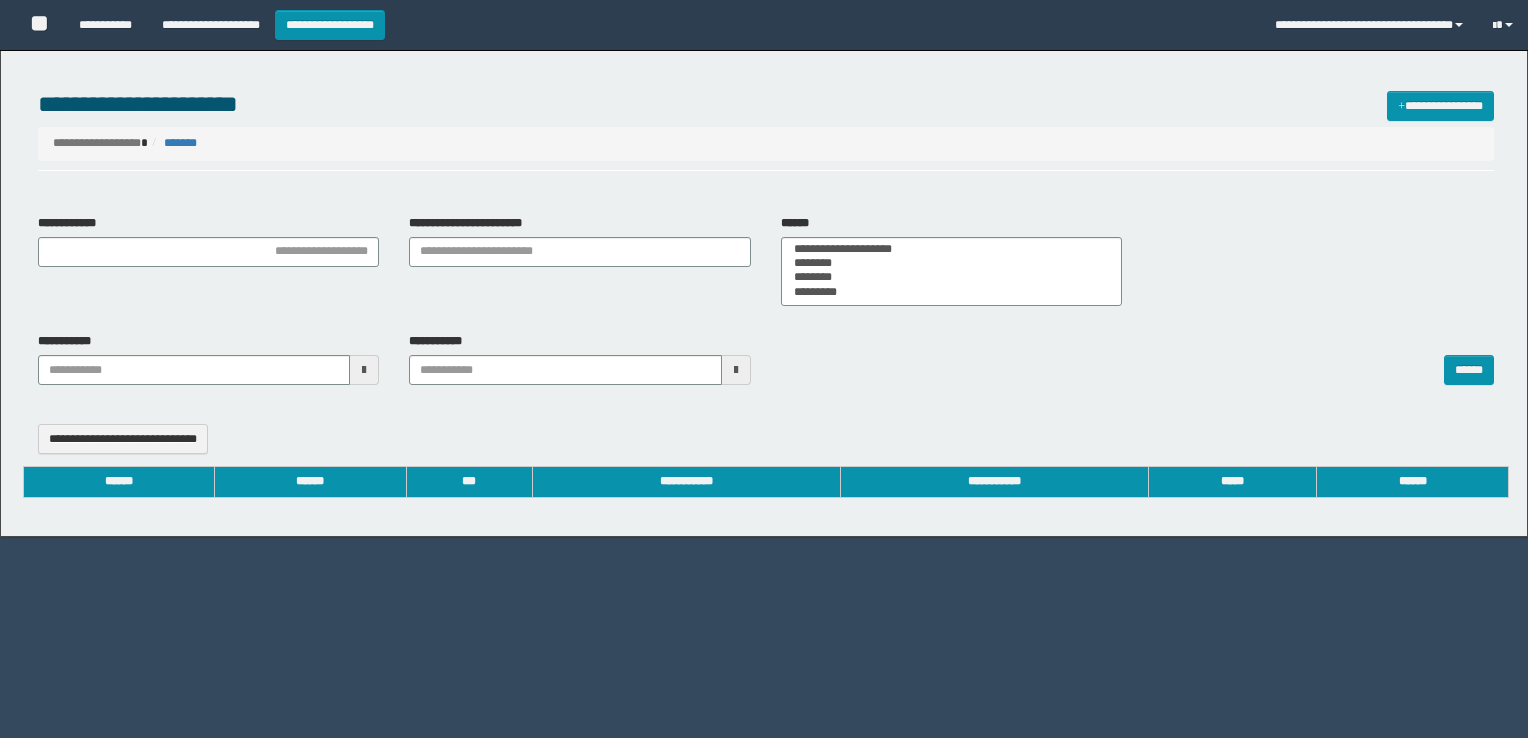 select 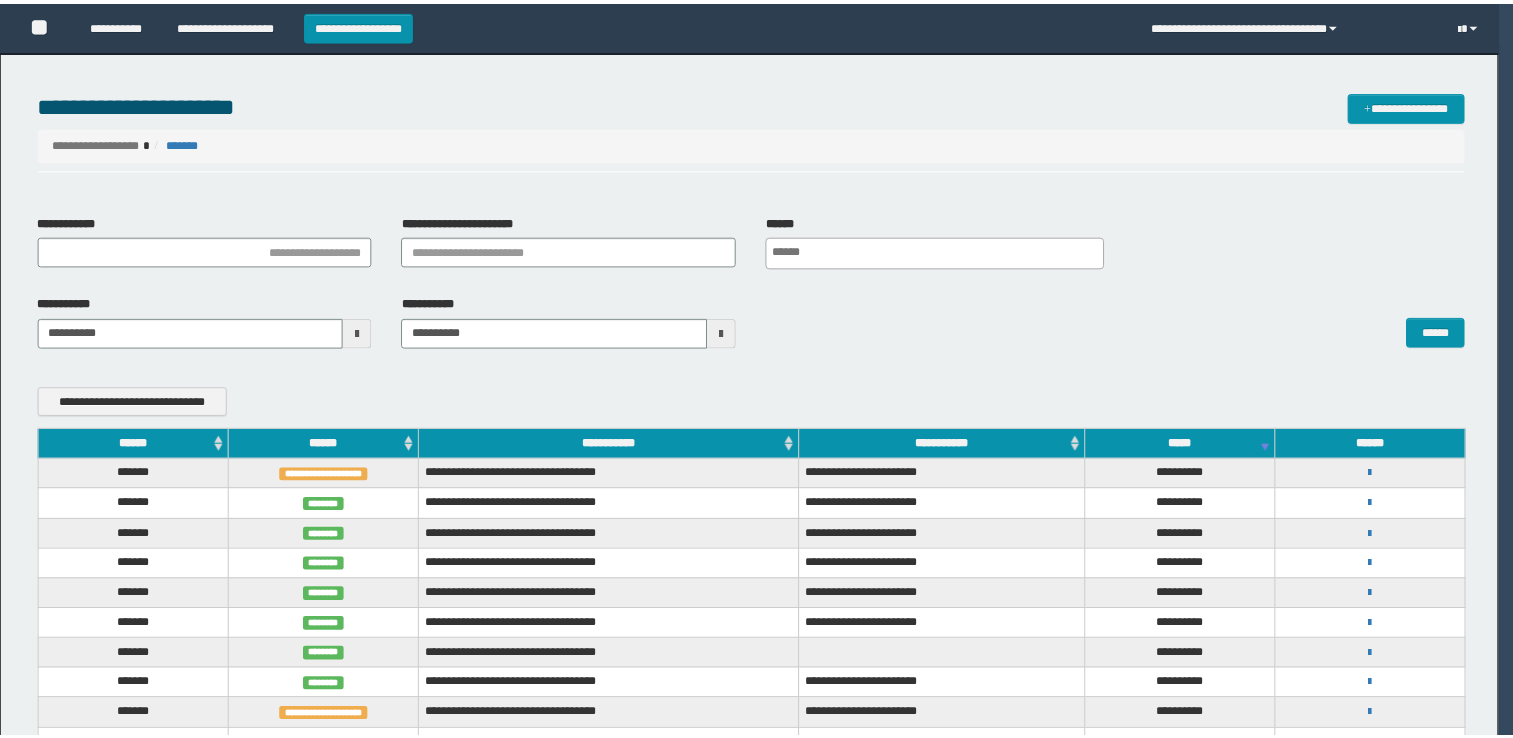 scroll, scrollTop: 0, scrollLeft: 0, axis: both 